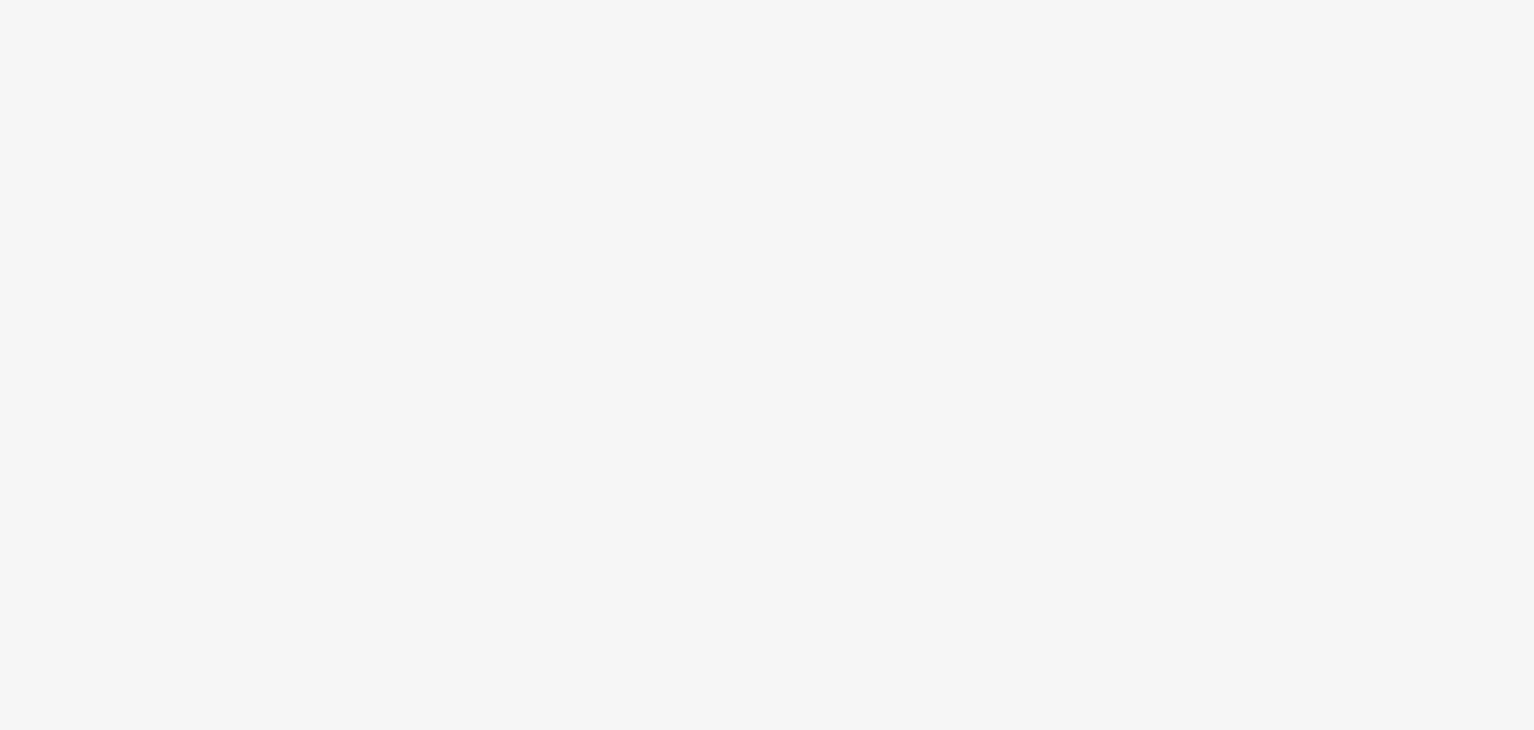 scroll, scrollTop: 0, scrollLeft: 0, axis: both 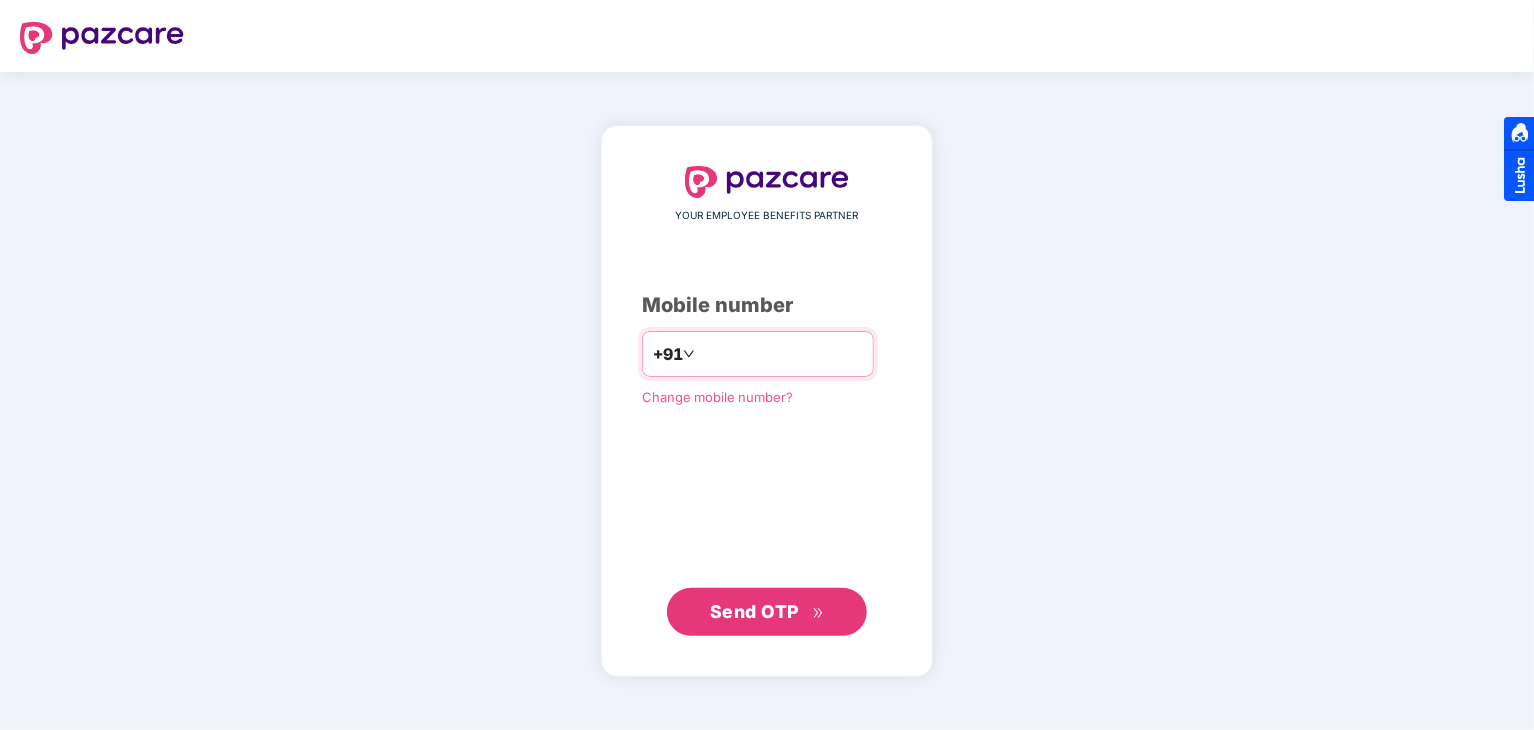 type on "**********" 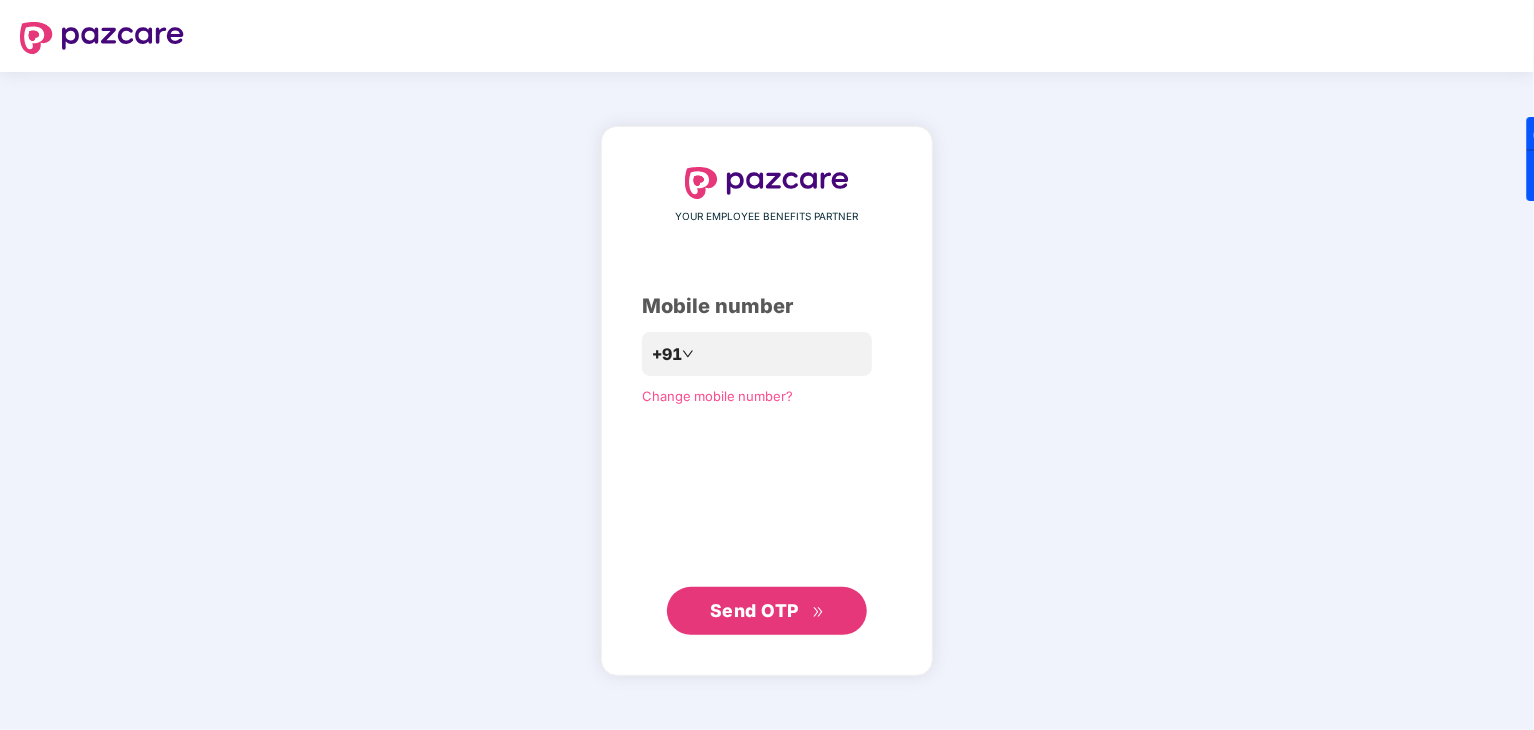 click on "Send OTP" at bounding box center (754, 610) 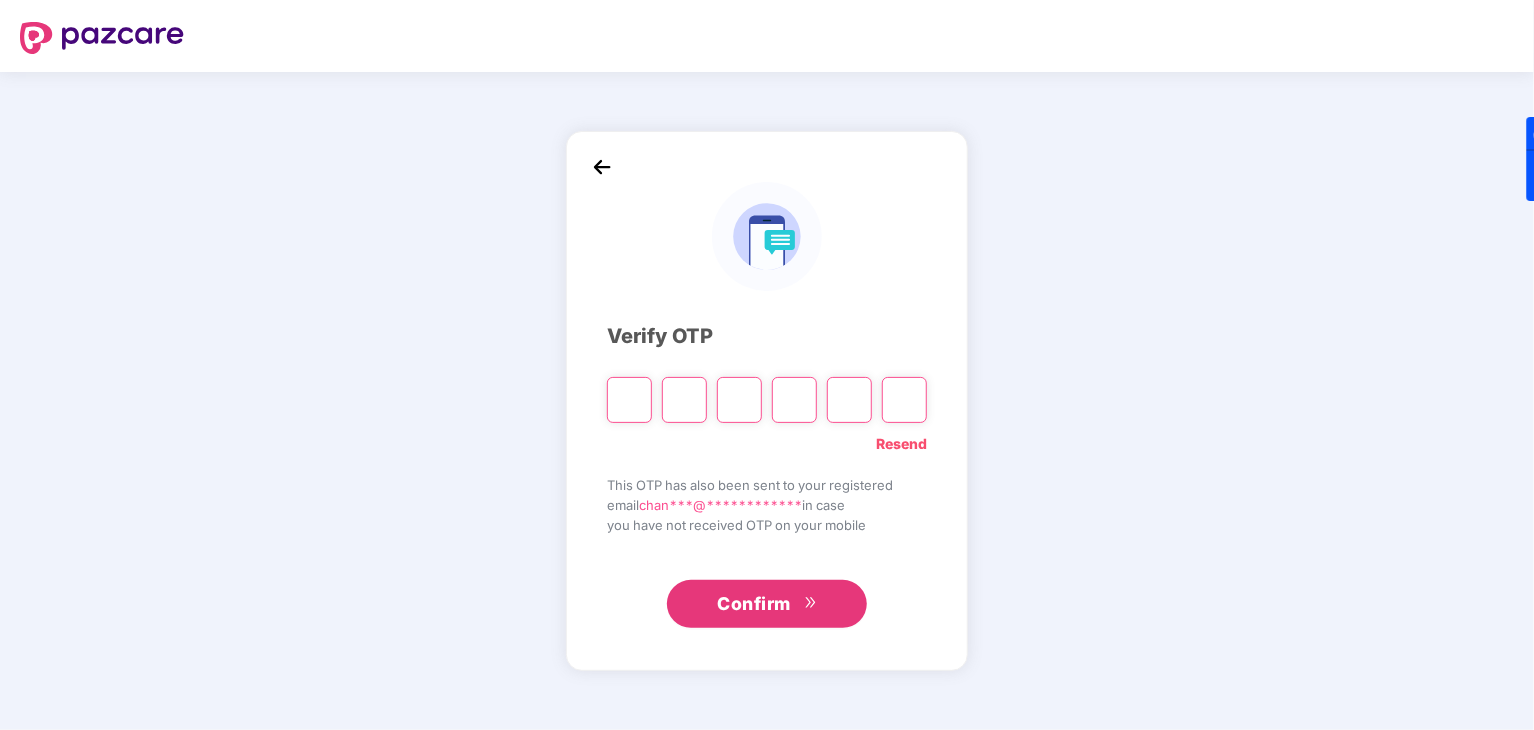 paste on "*" 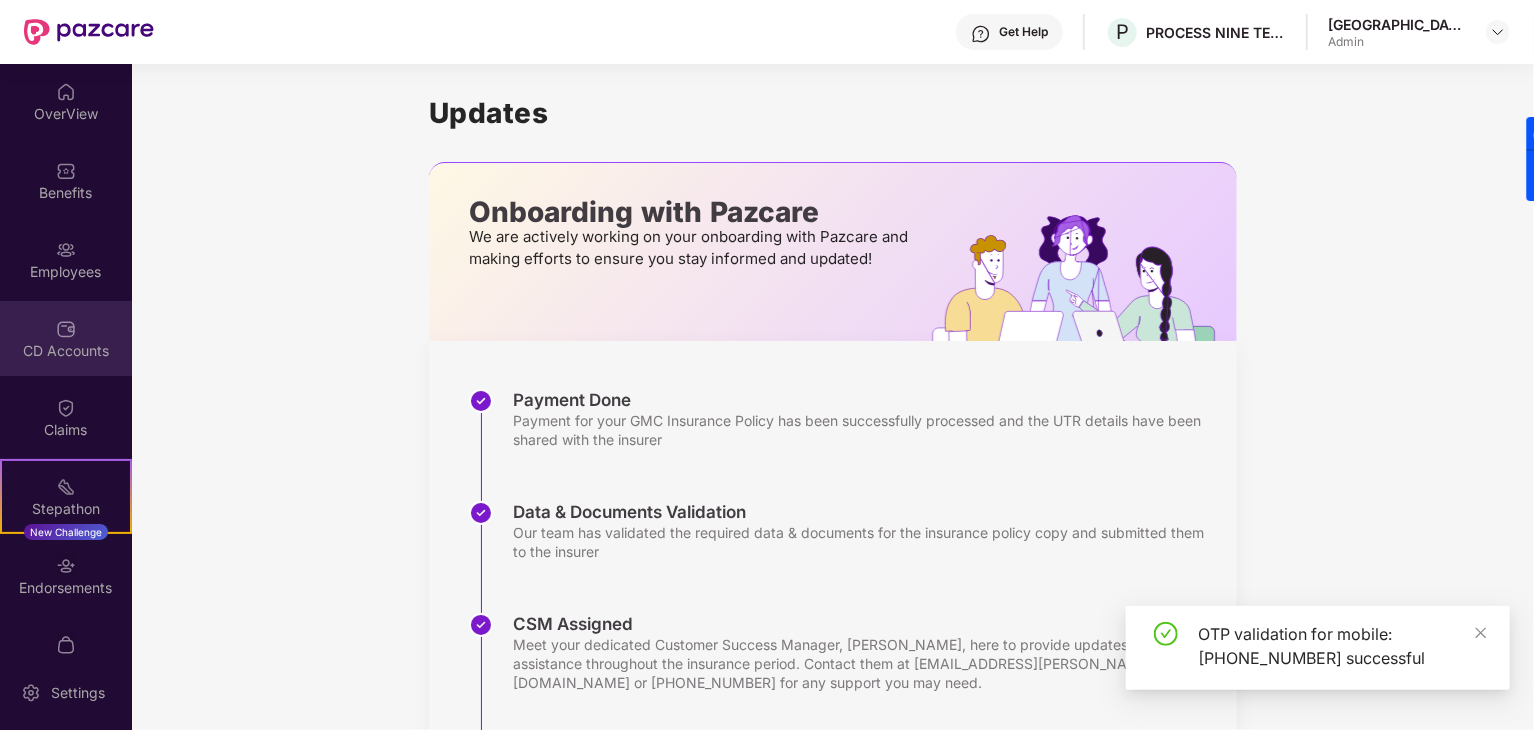 click on "CD Accounts" at bounding box center [66, 351] 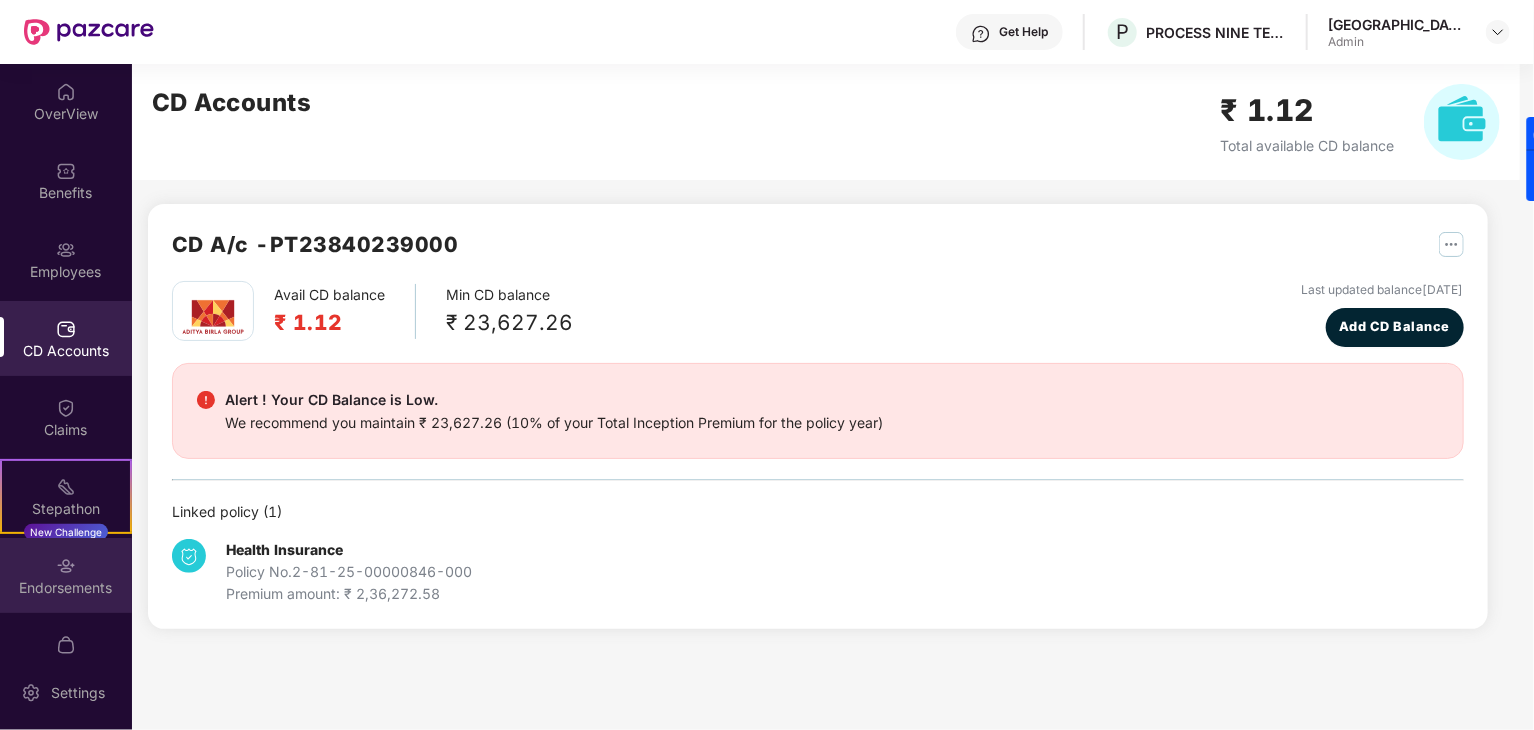 click on "Endorsements" at bounding box center (66, 575) 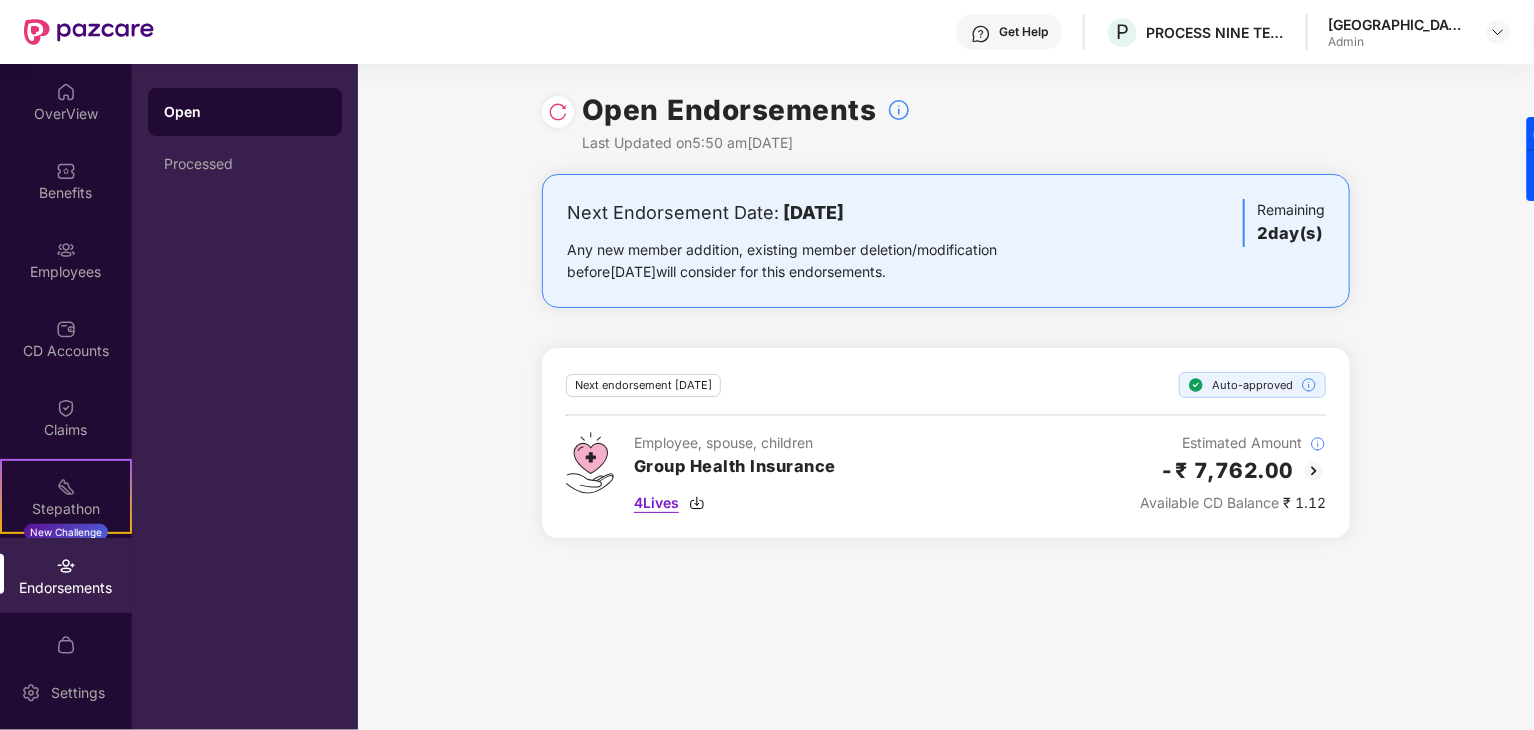 click on "4  Lives" at bounding box center (656, 503) 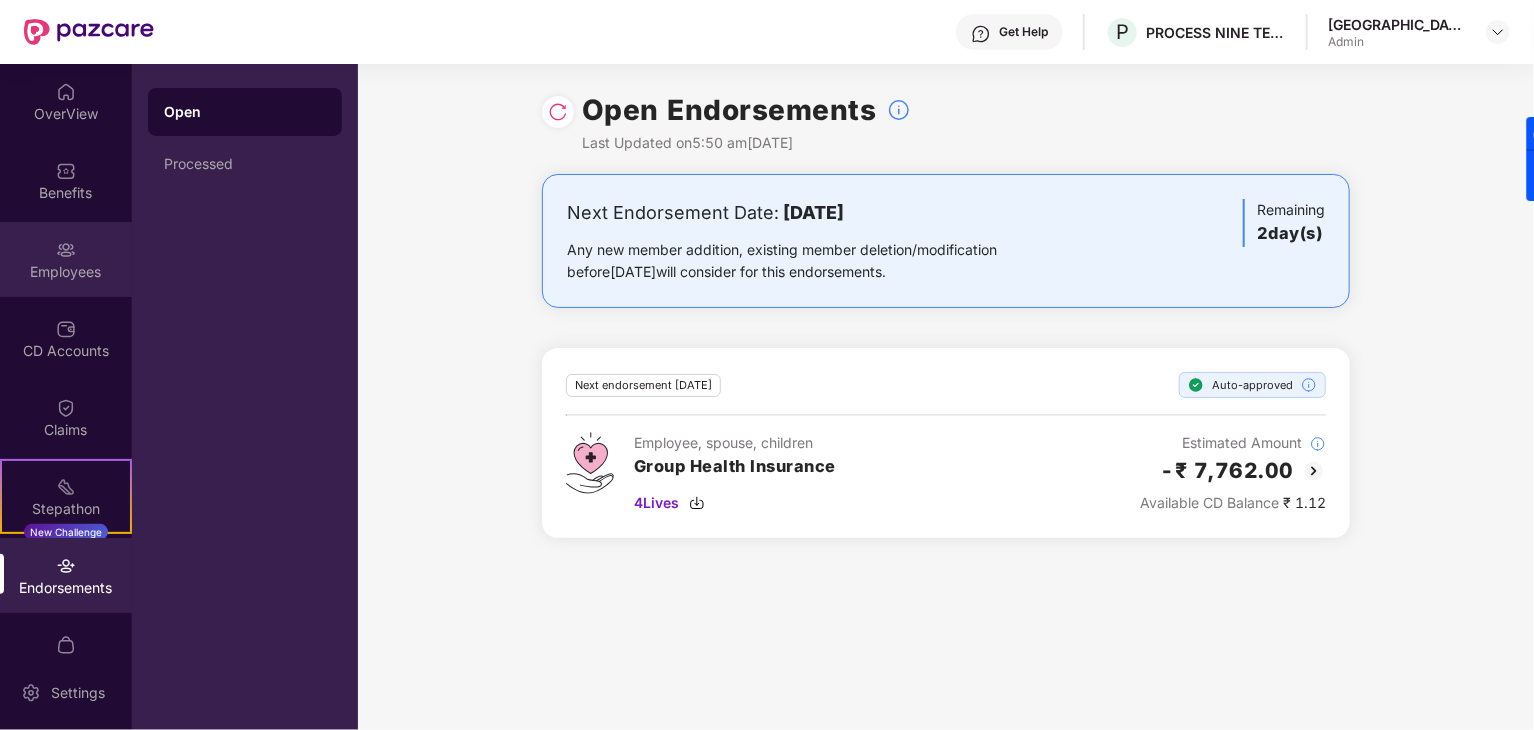 click on "Employees" at bounding box center (66, 272) 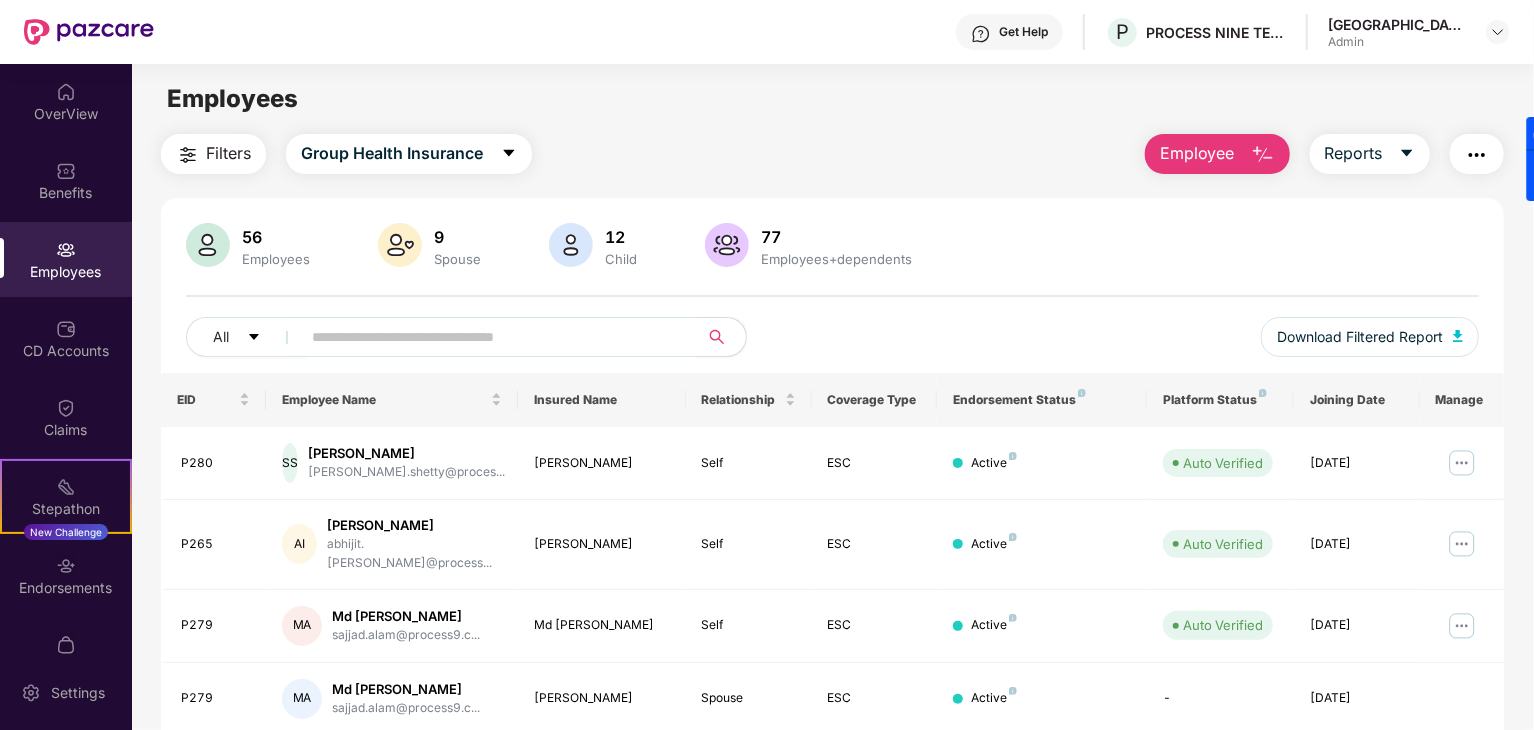 click at bounding box center (1263, 155) 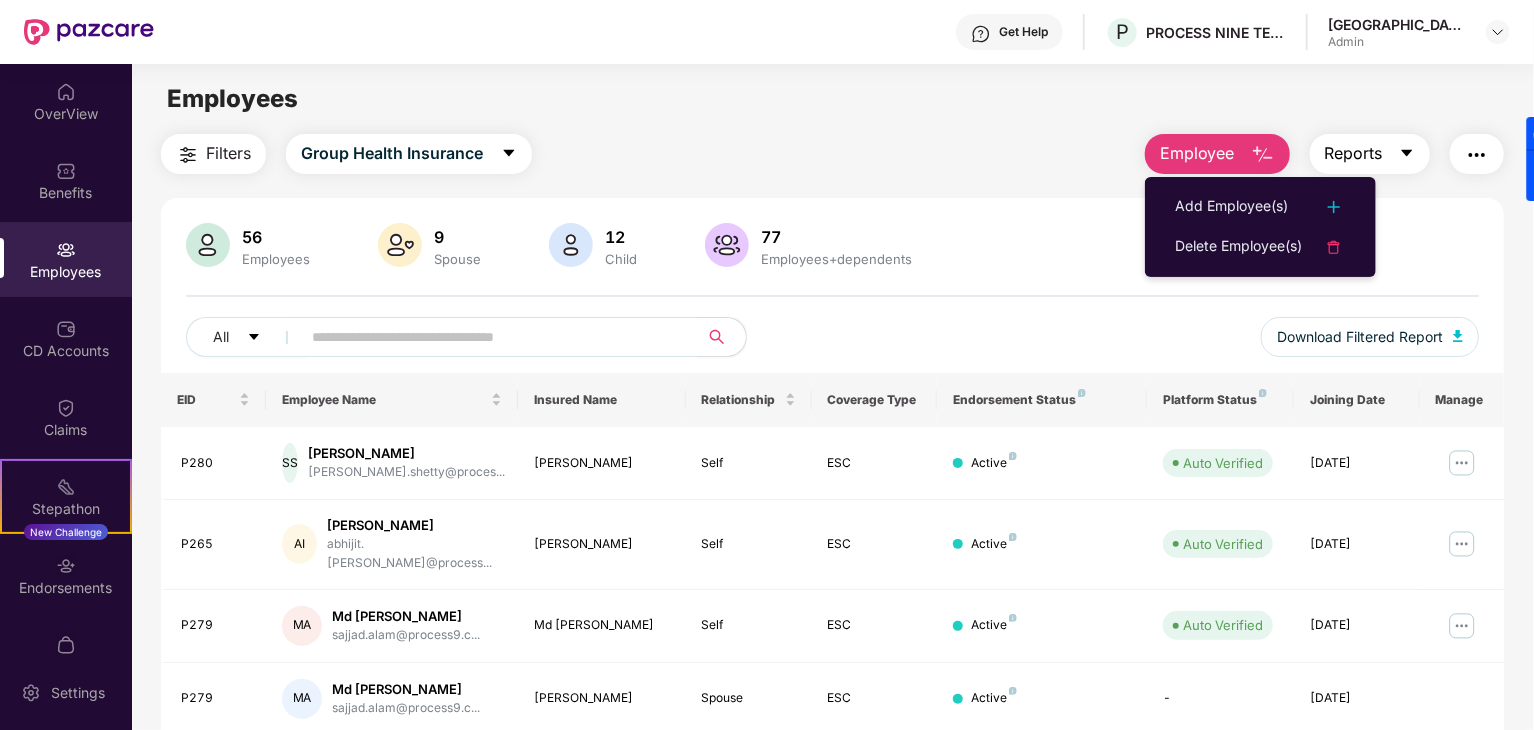 click on "Reports" at bounding box center (1354, 153) 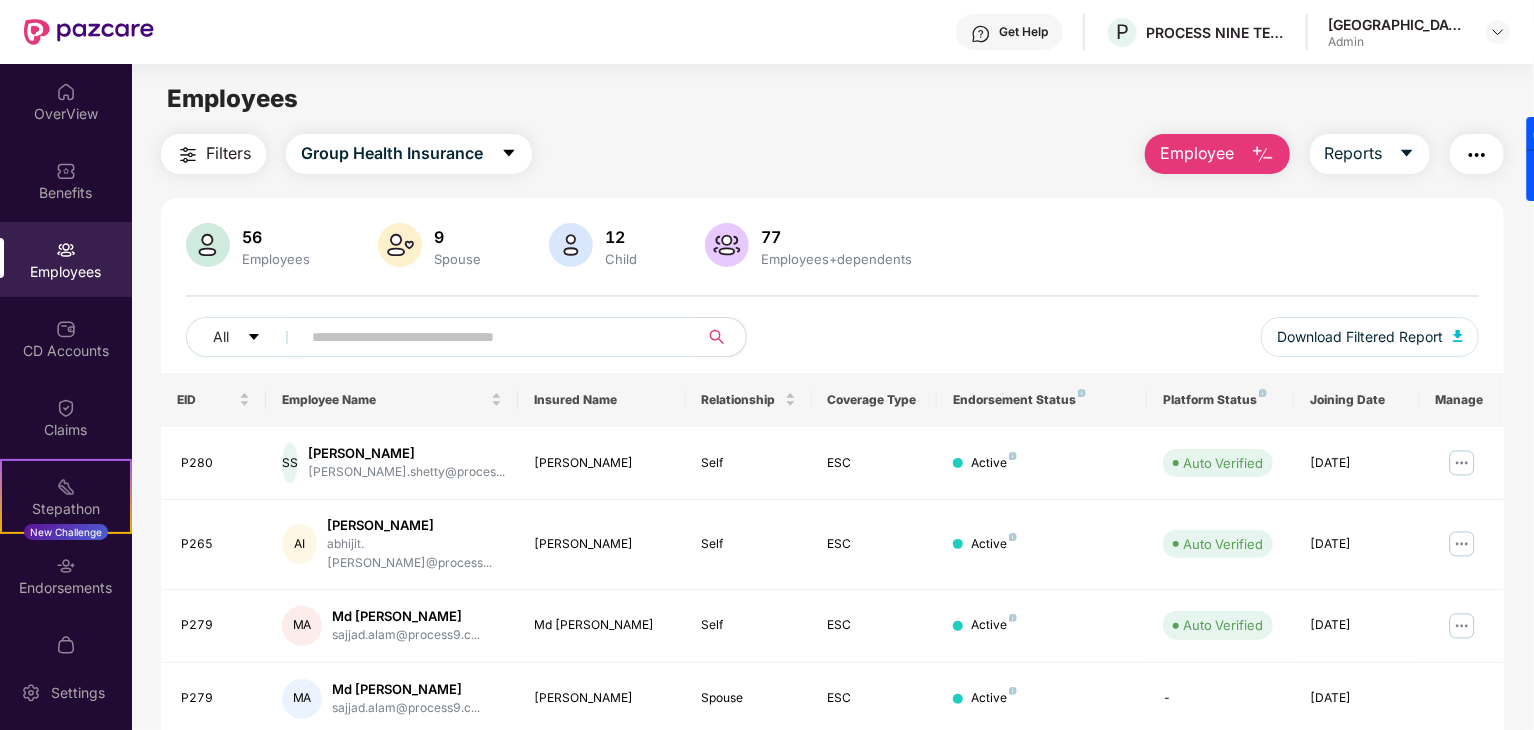 click at bounding box center [1477, 155] 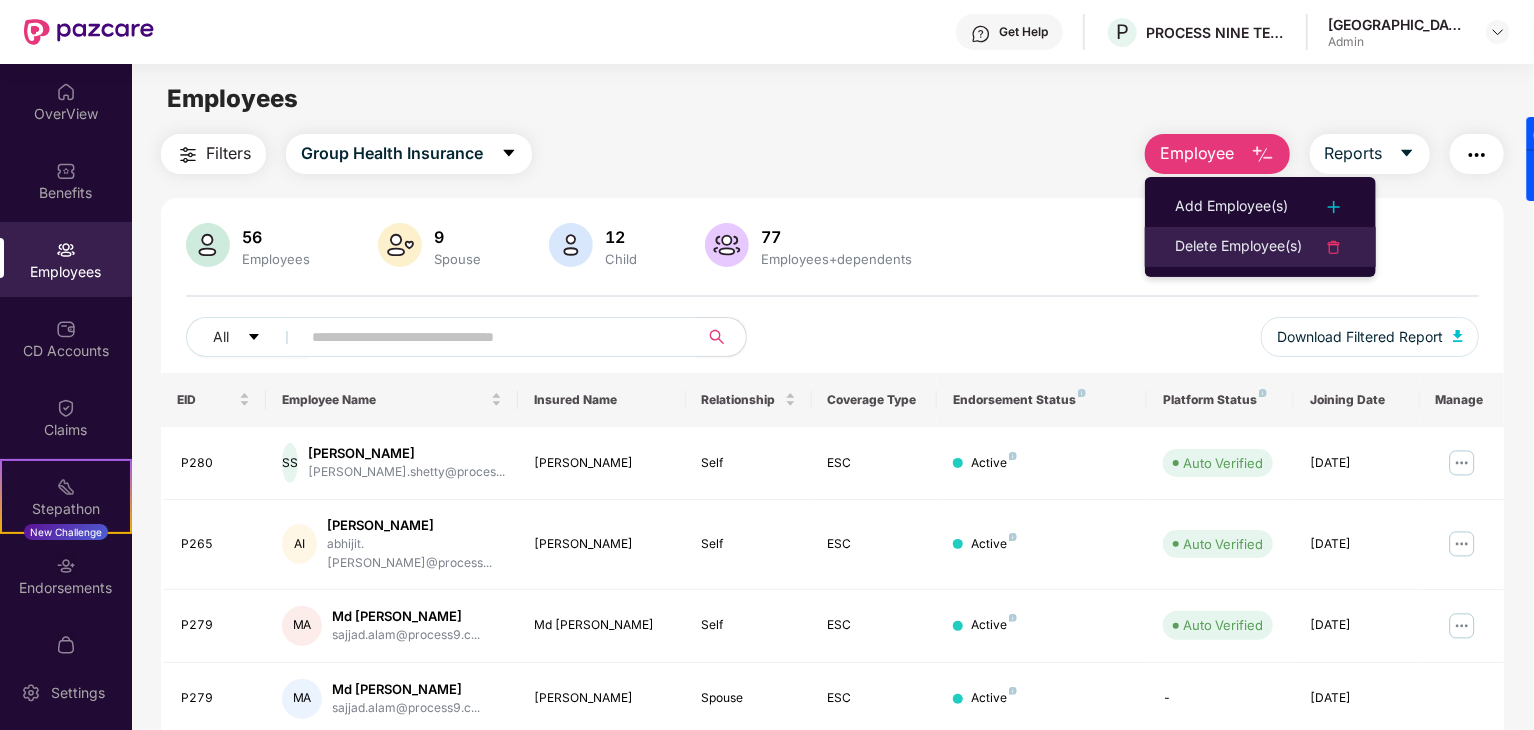 click on "Delete Employee(s)" at bounding box center [1238, 247] 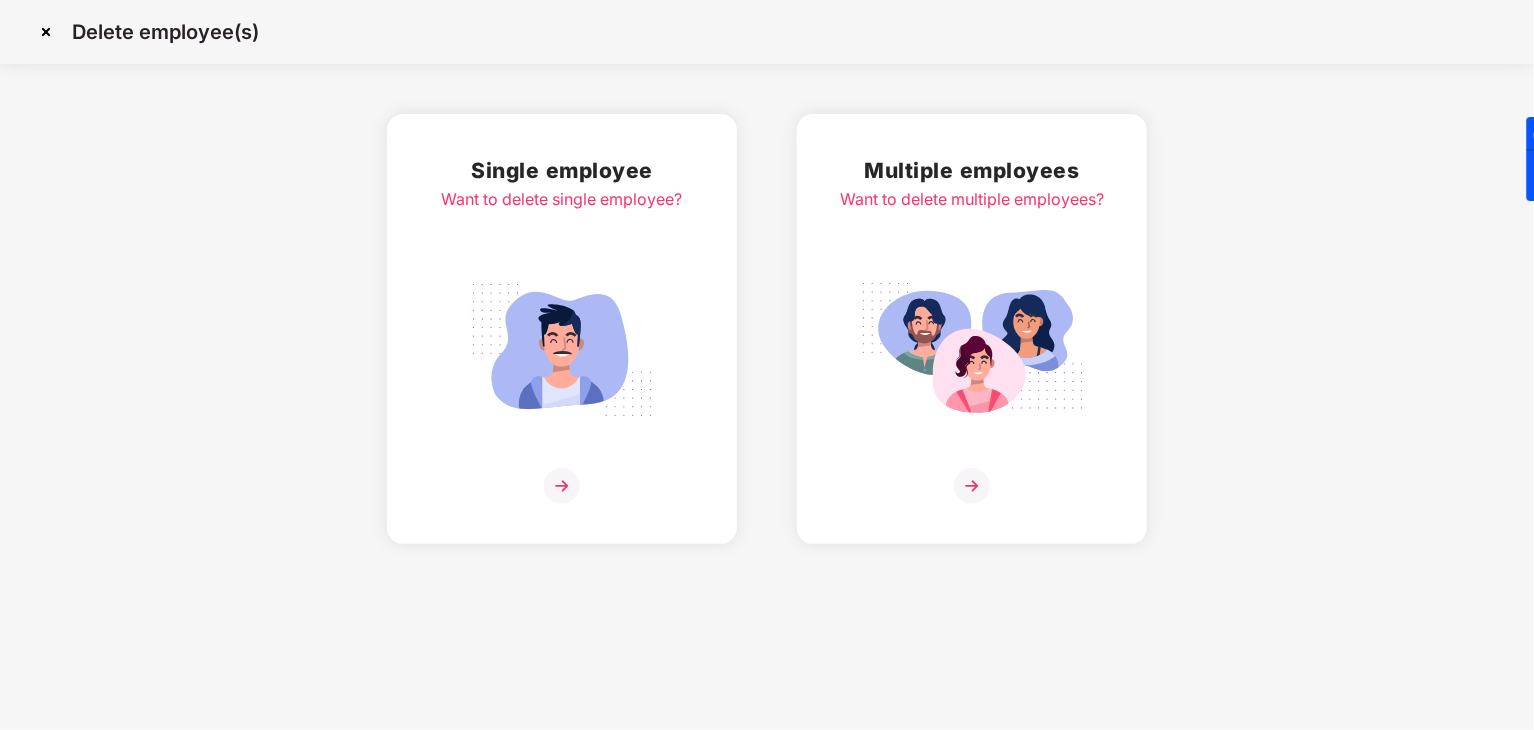 click at bounding box center [46, 32] 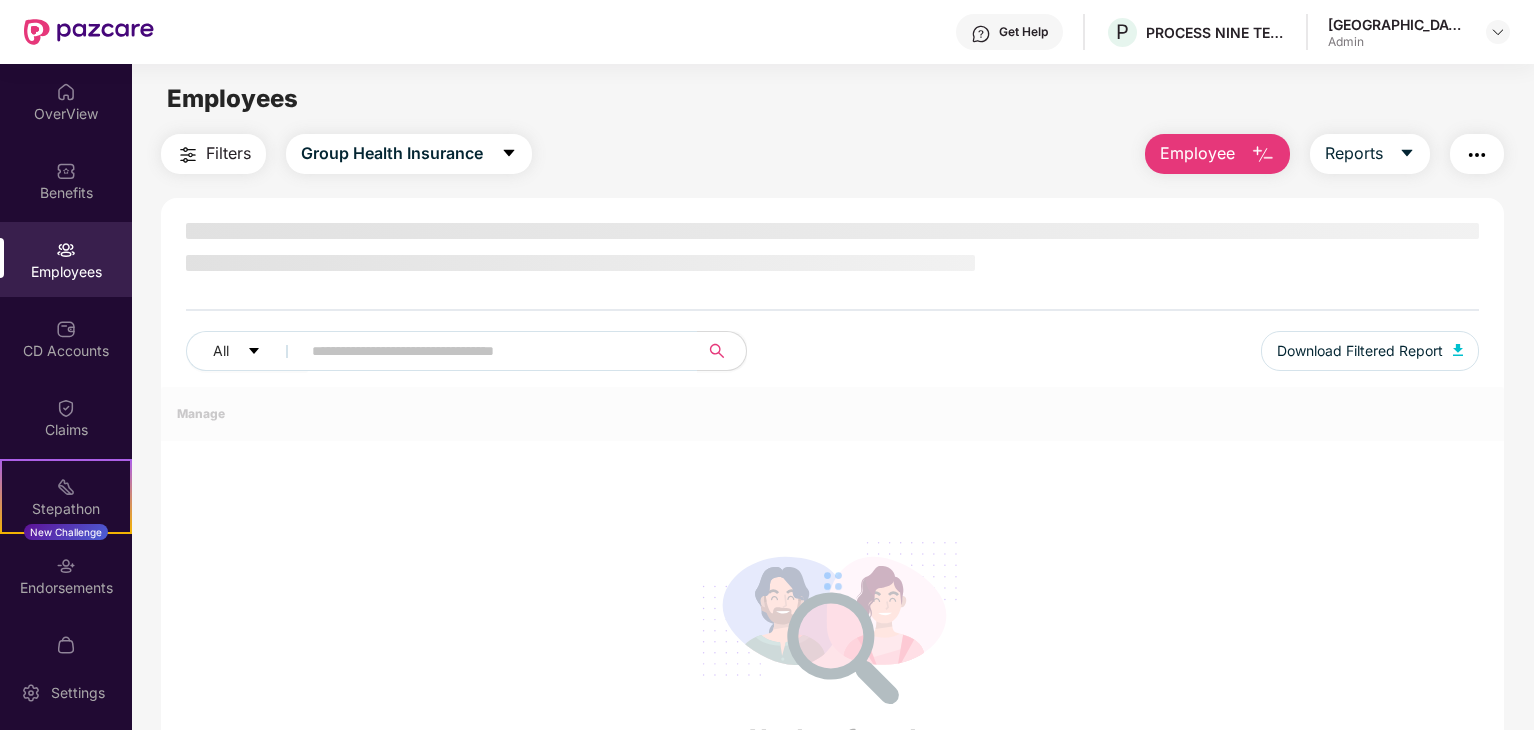 scroll, scrollTop: 0, scrollLeft: 0, axis: both 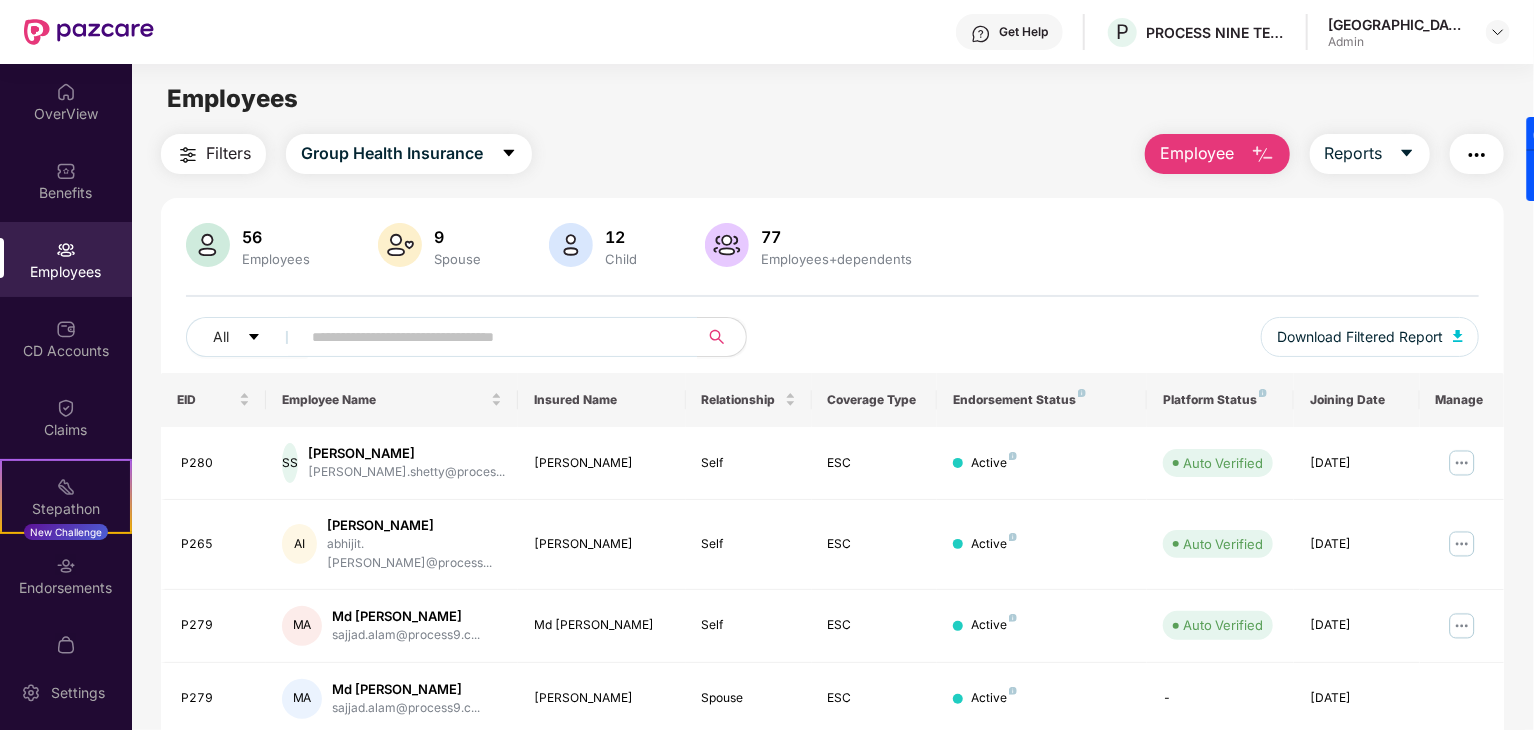 click on "Filters" at bounding box center [228, 153] 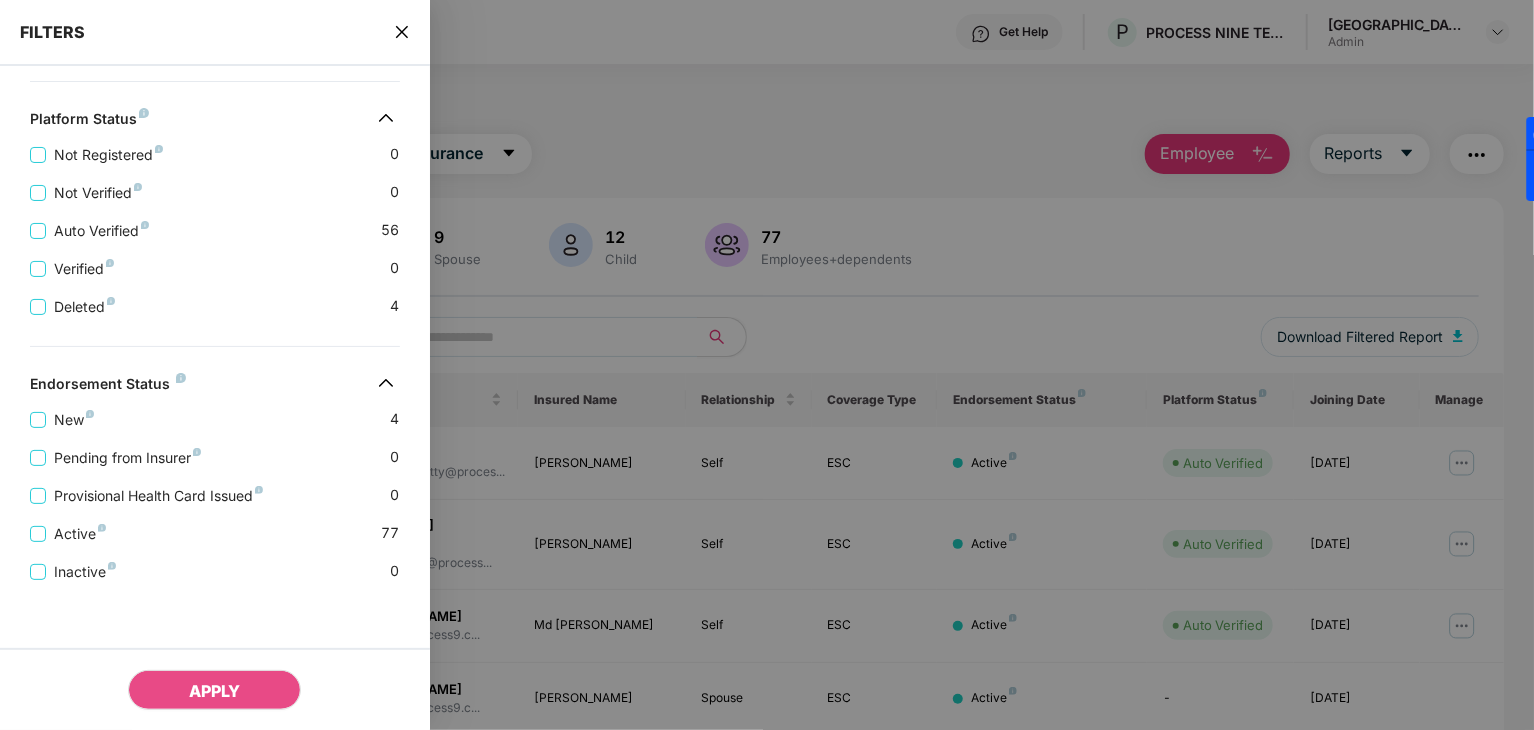 scroll, scrollTop: 422, scrollLeft: 0, axis: vertical 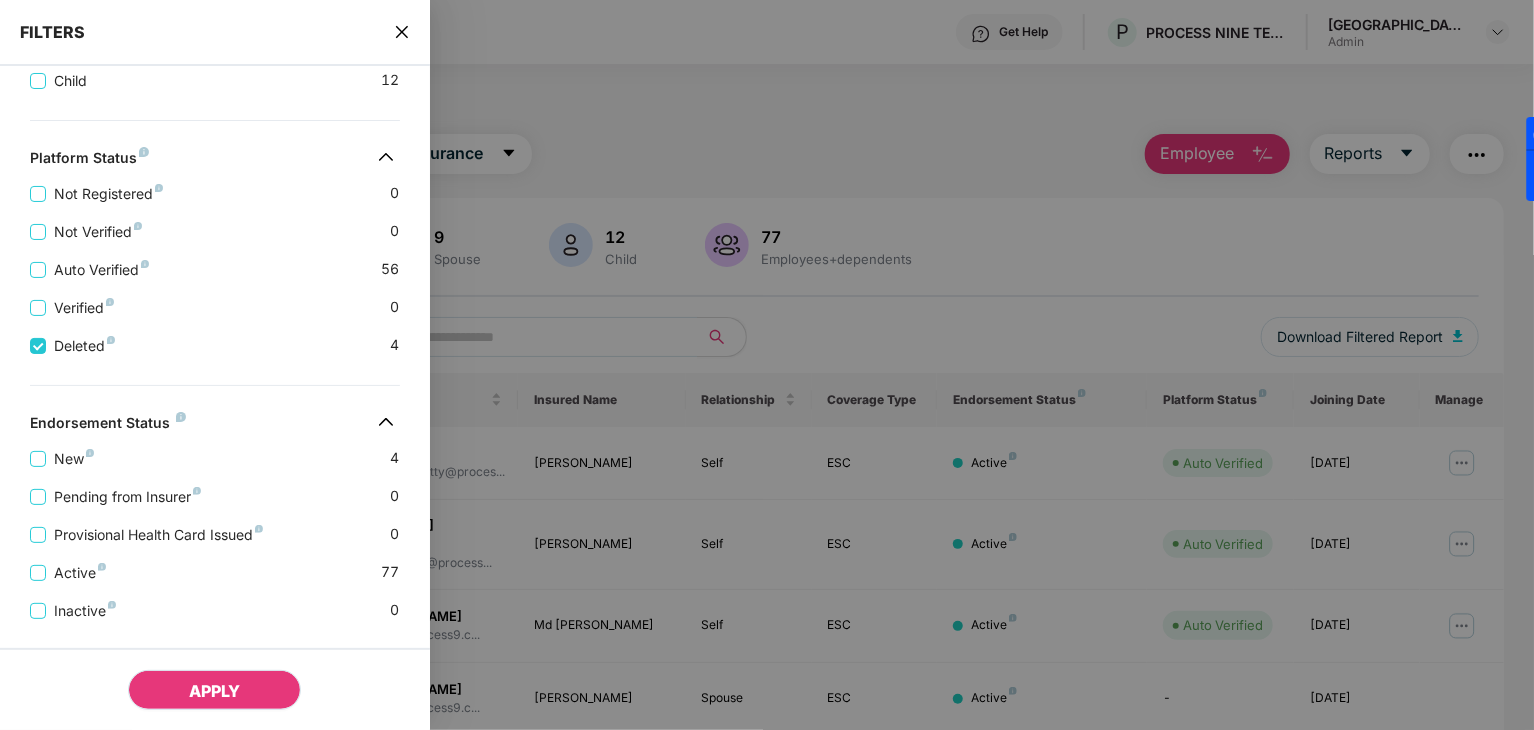 click on "APPLY" at bounding box center (214, 691) 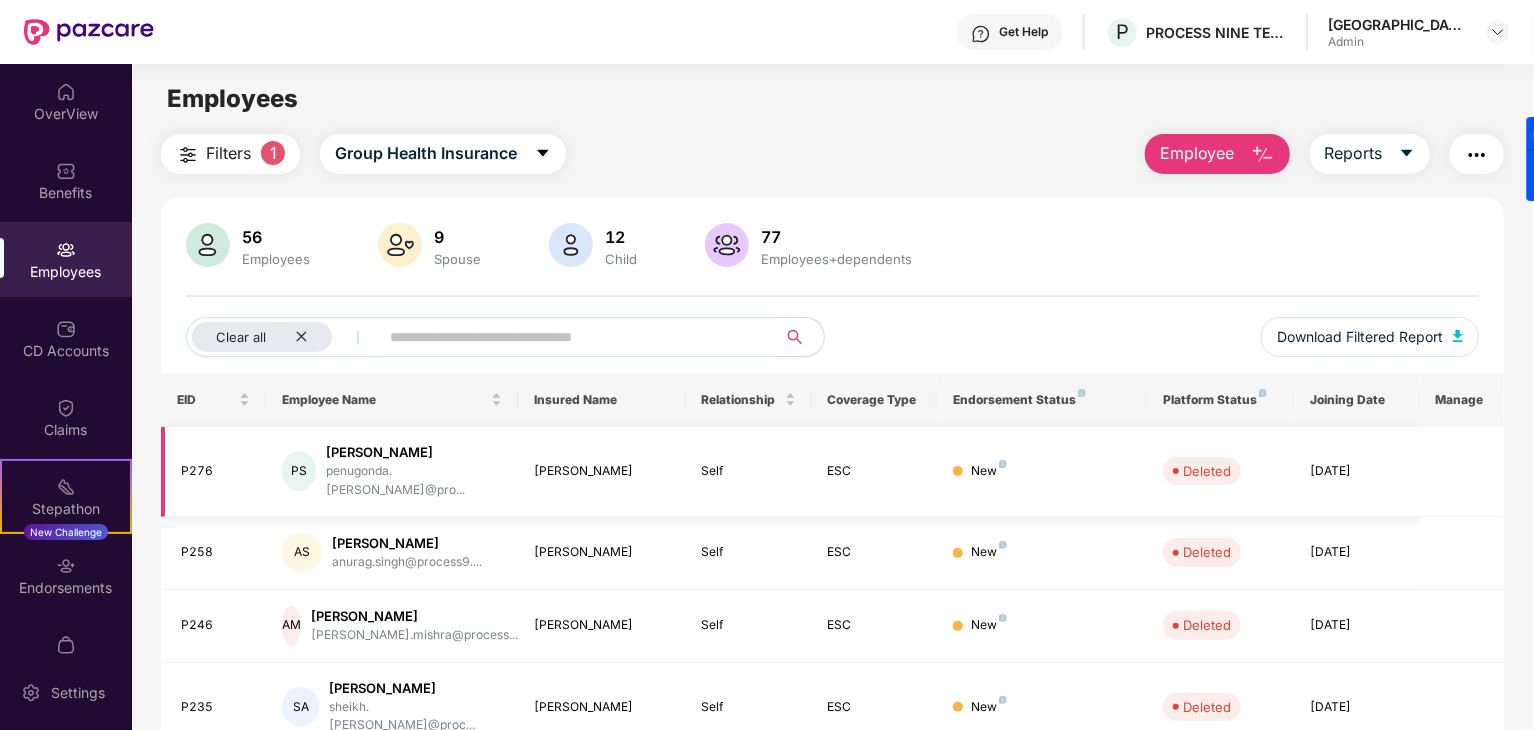 scroll, scrollTop: 64, scrollLeft: 0, axis: vertical 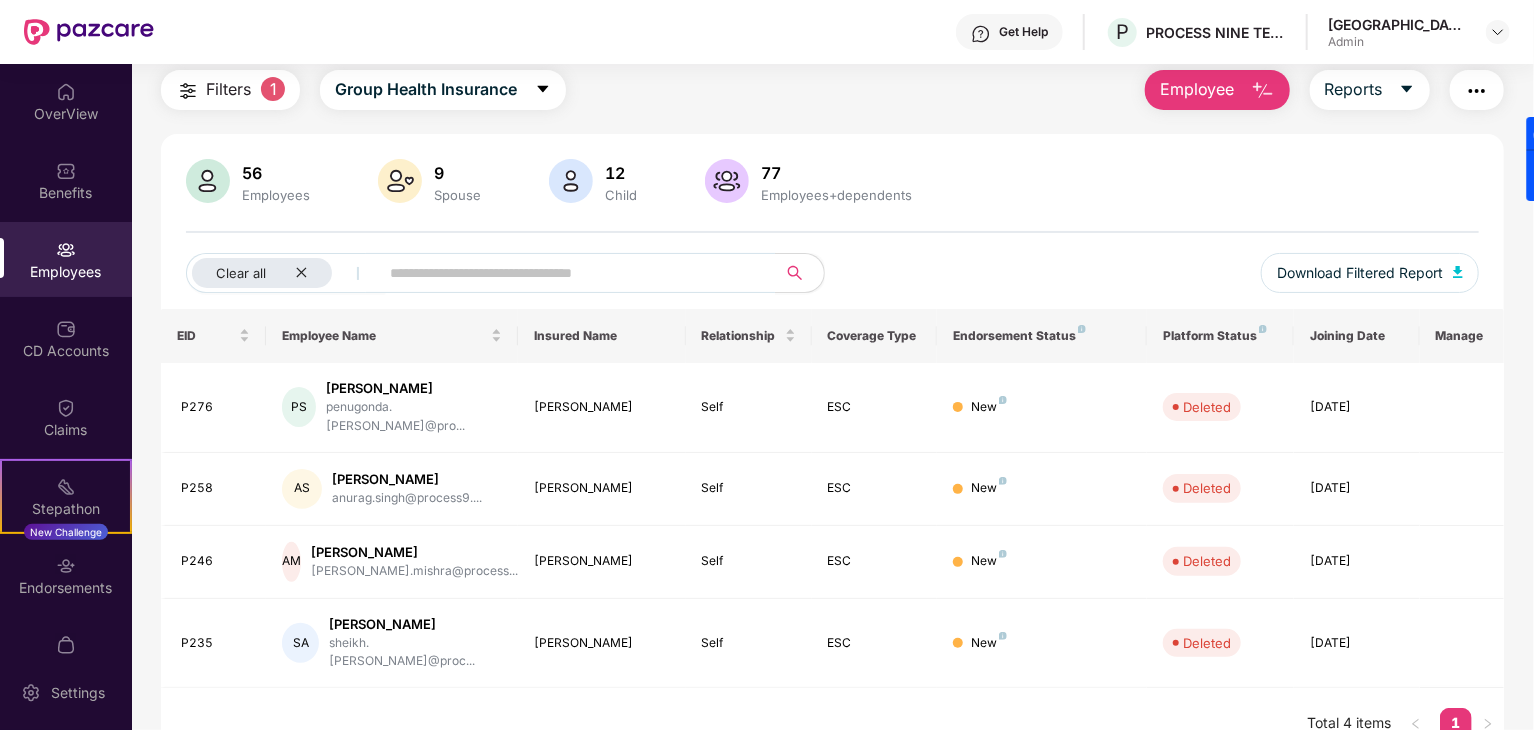 click at bounding box center [66, 250] 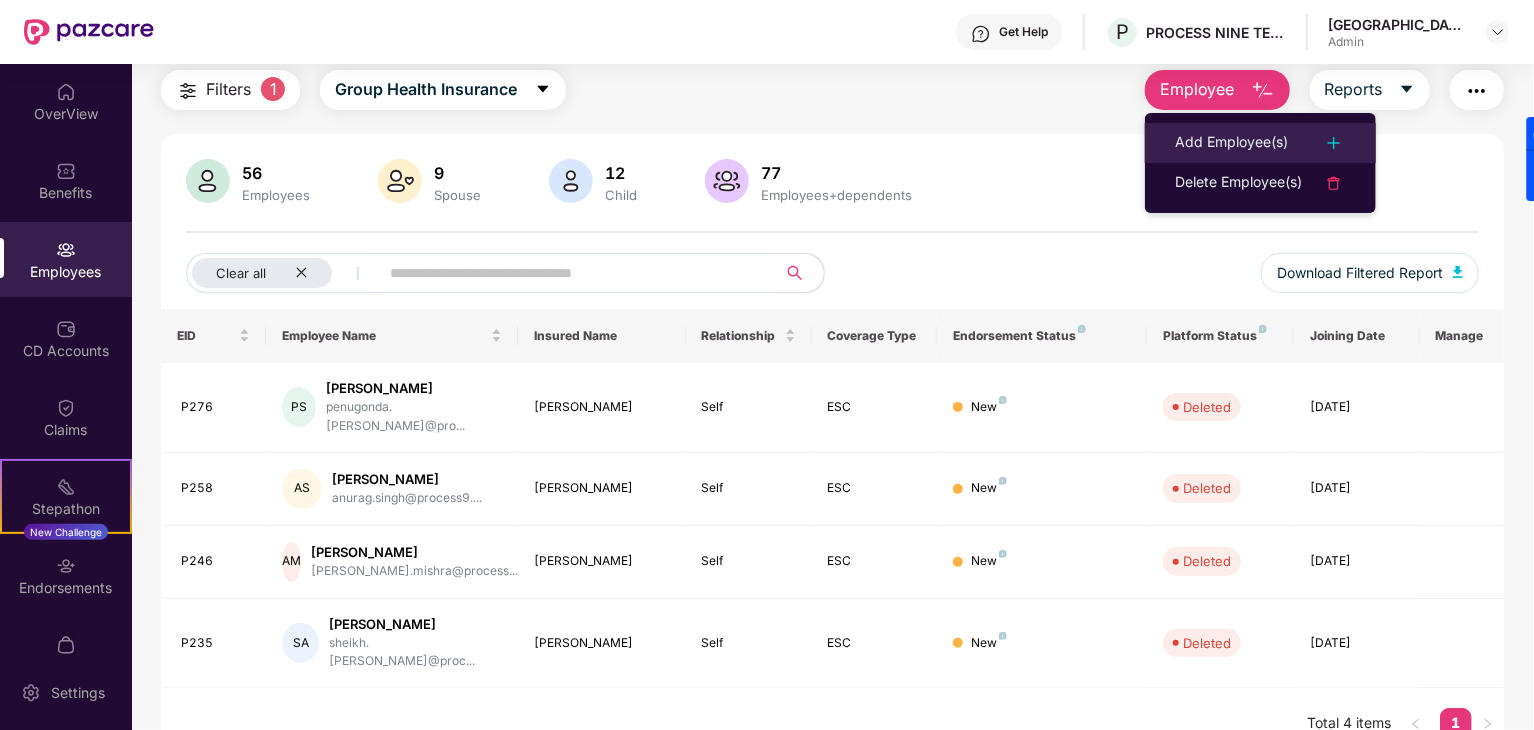 click on "Add Employee(s)" at bounding box center [1231, 143] 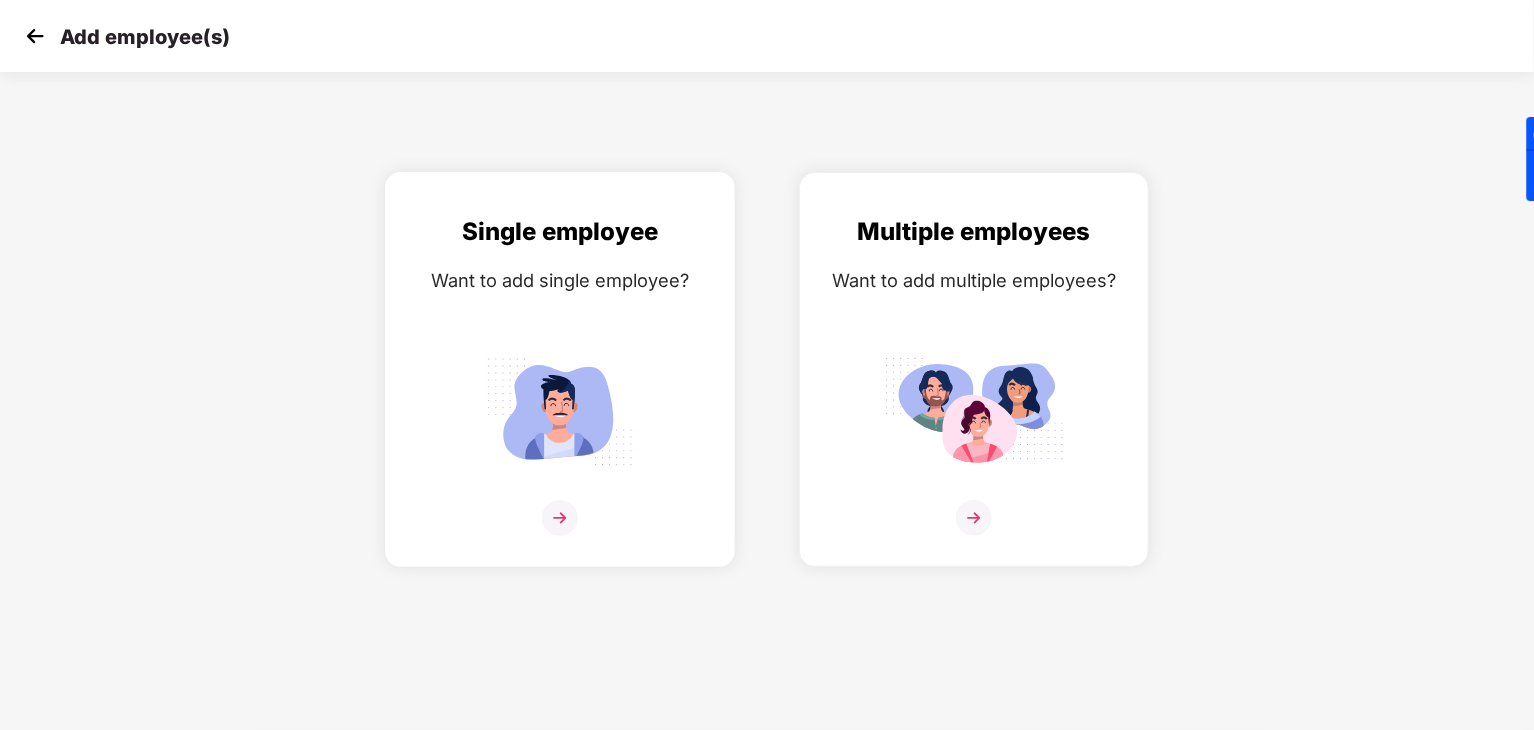 click at bounding box center [560, 518] 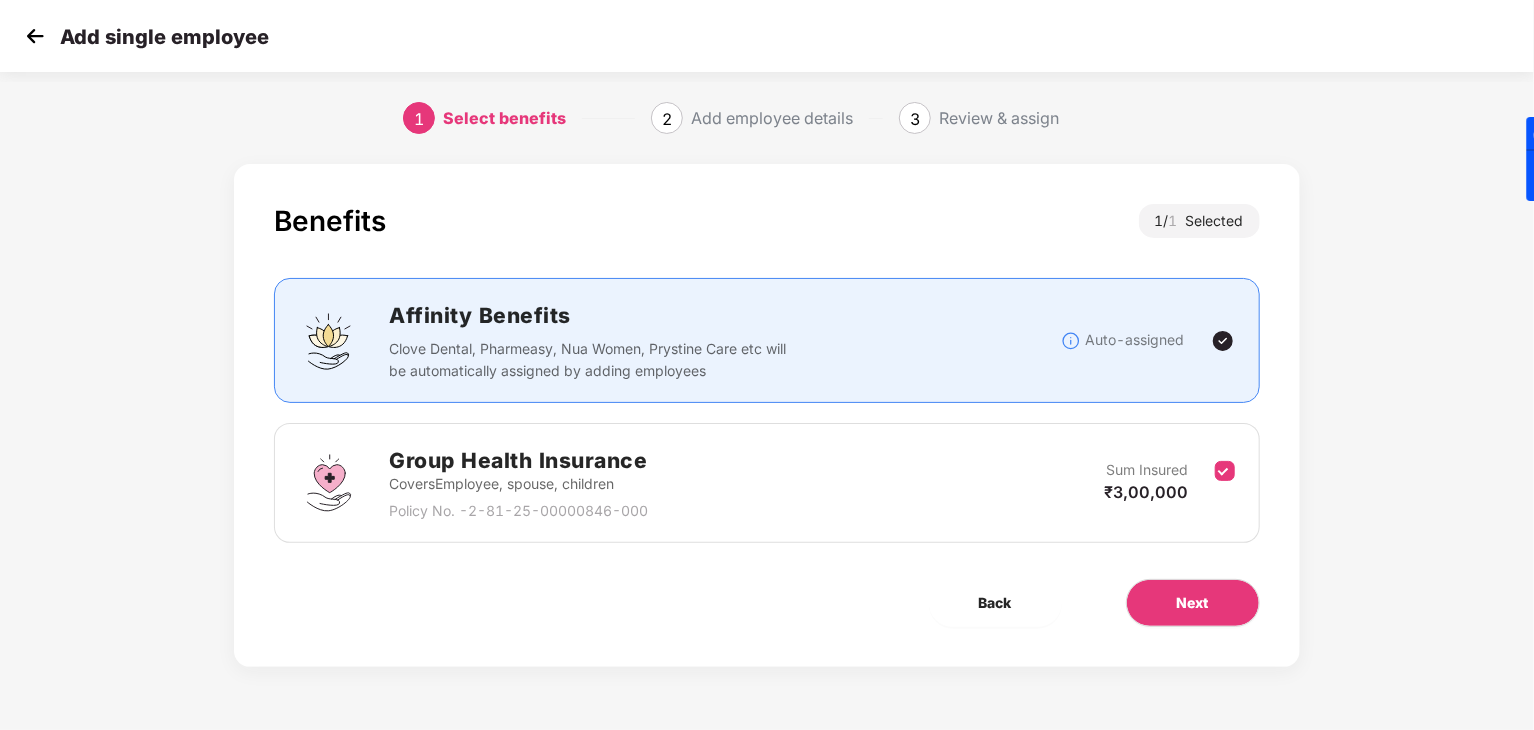 click on "Covers  Employee, spouse, children" at bounding box center [518, 484] 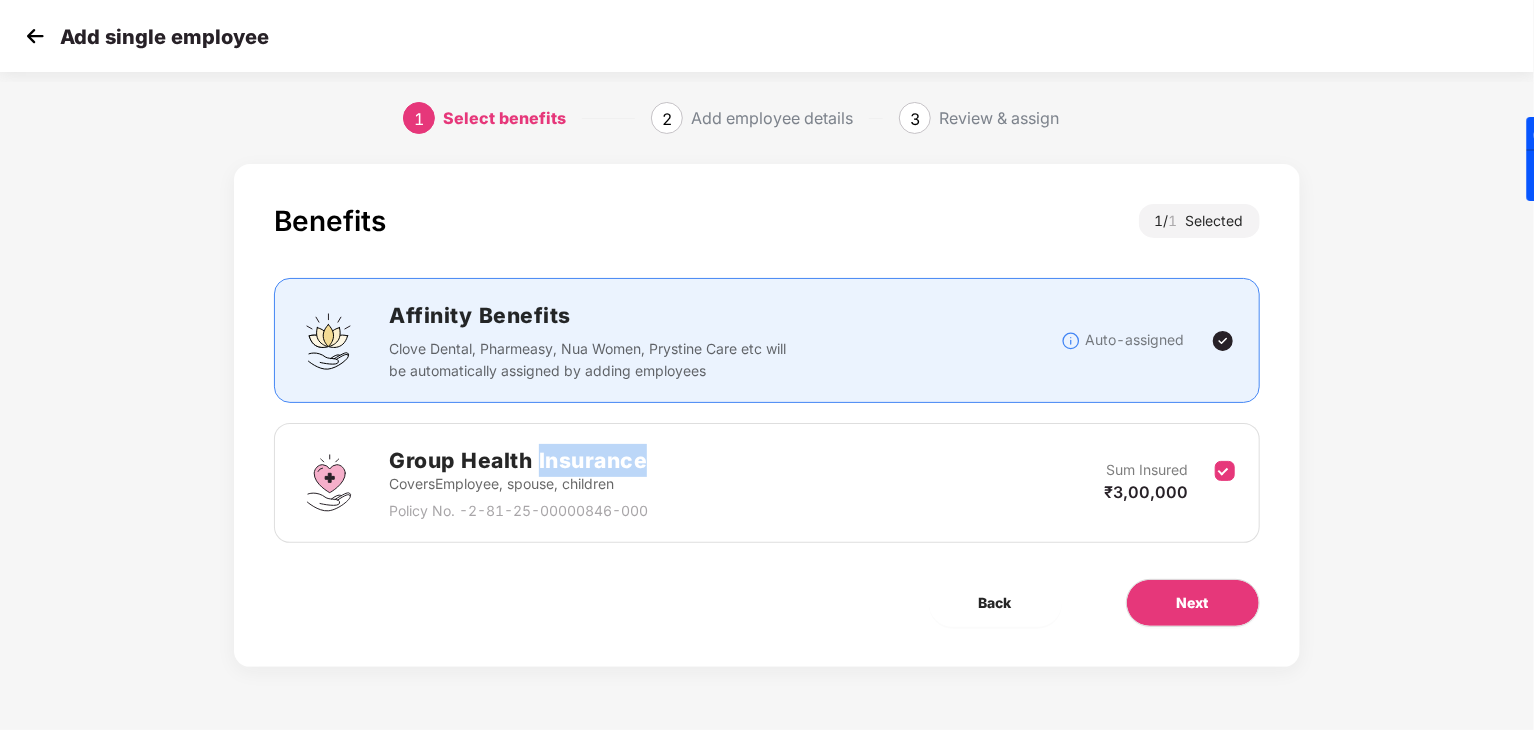 click on "Group Health Insurance" at bounding box center (518, 460) 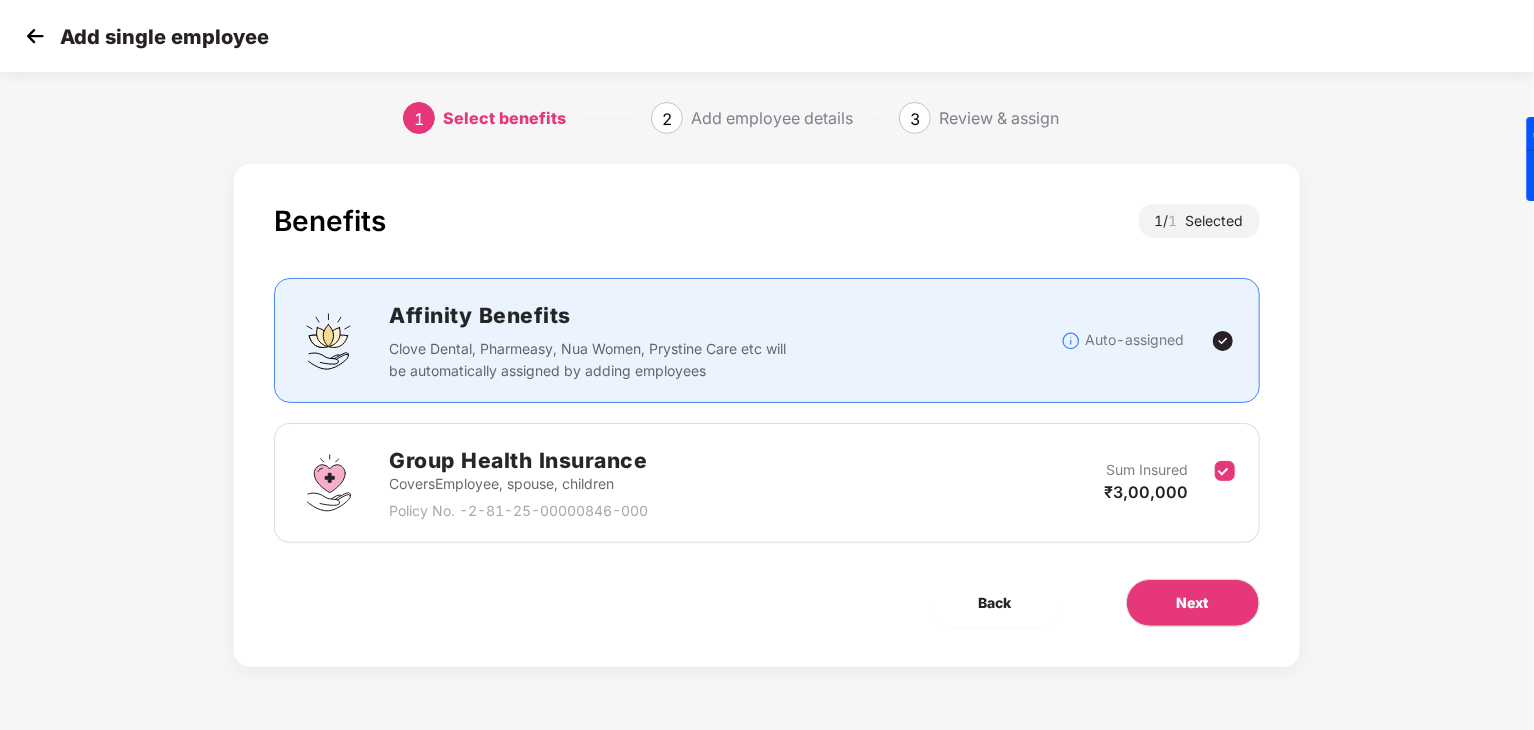 click on "Group Health Insurance" at bounding box center [518, 460] 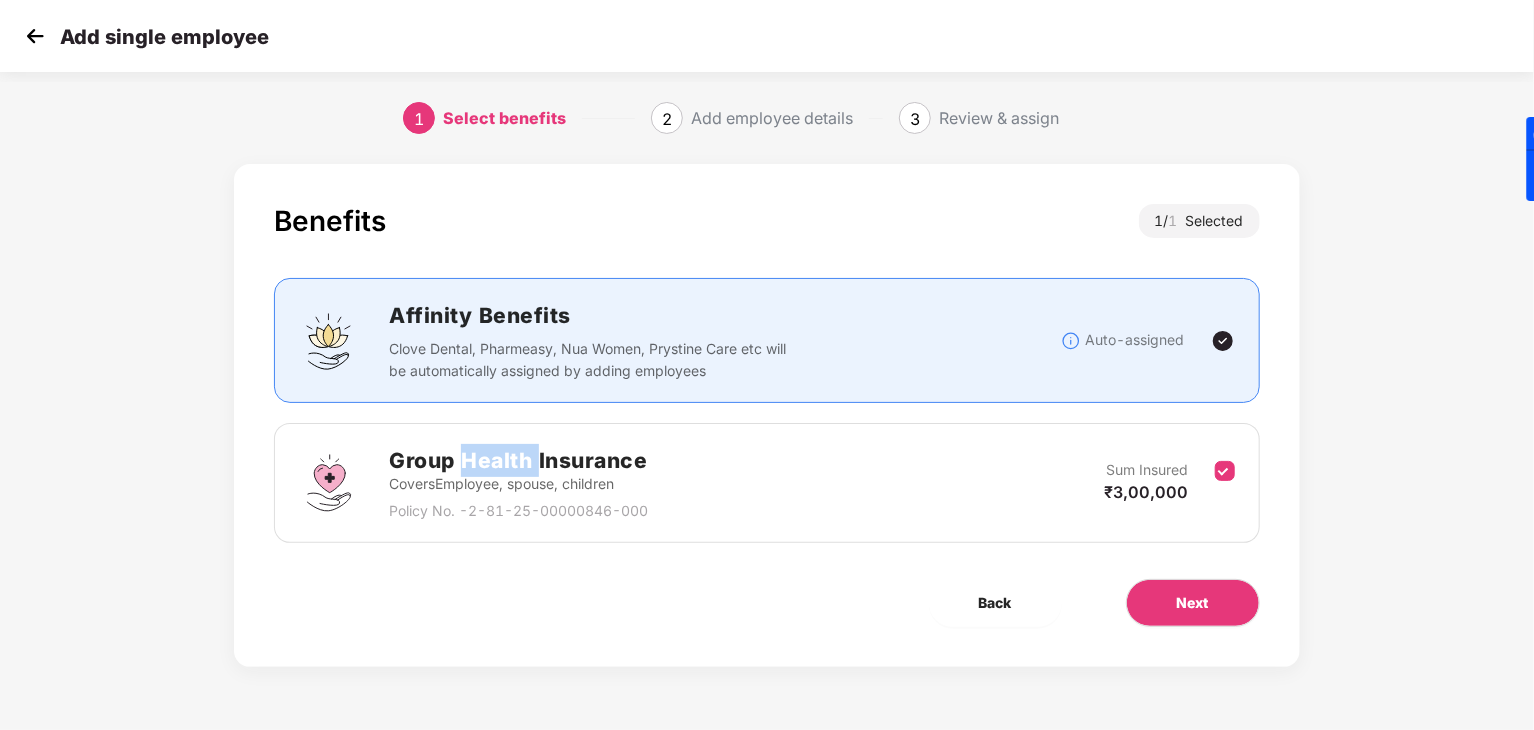 click on "Back Next" at bounding box center (766, 603) 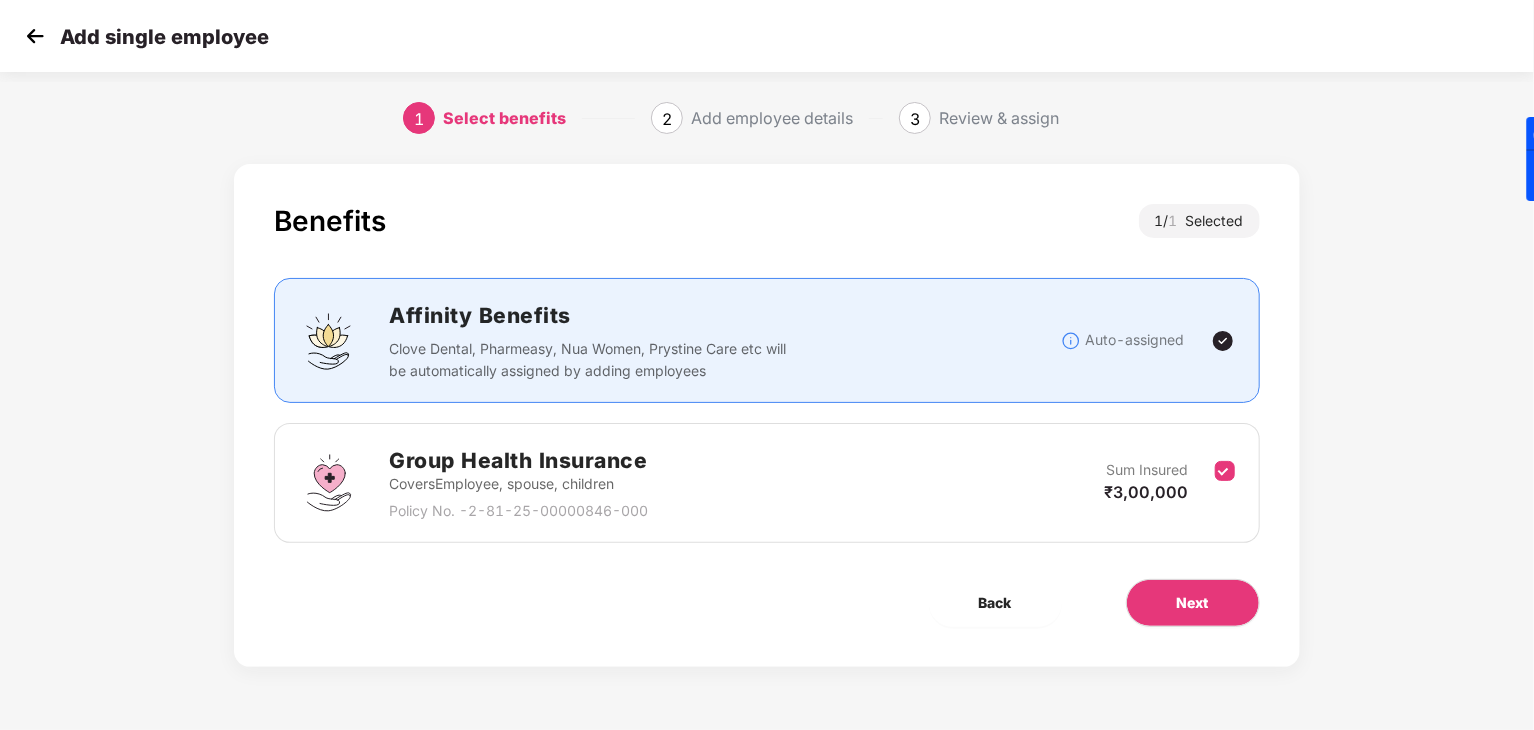 click on "Group Health Insurance" at bounding box center (518, 460) 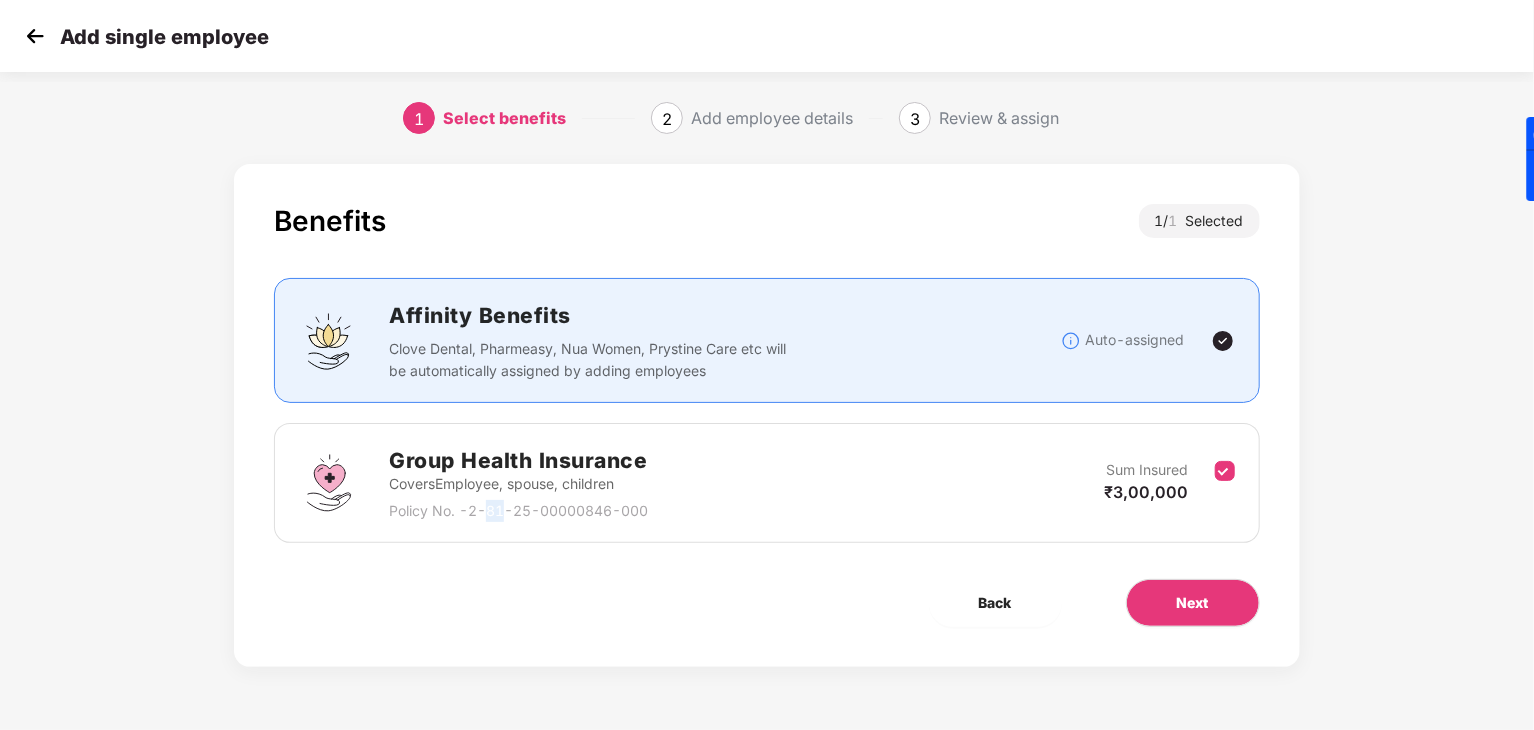 click on "Group Health Insurance Covers  Employee, spouse, children Policy No. -  2-81-25-00000846-000" at bounding box center [518, 483] 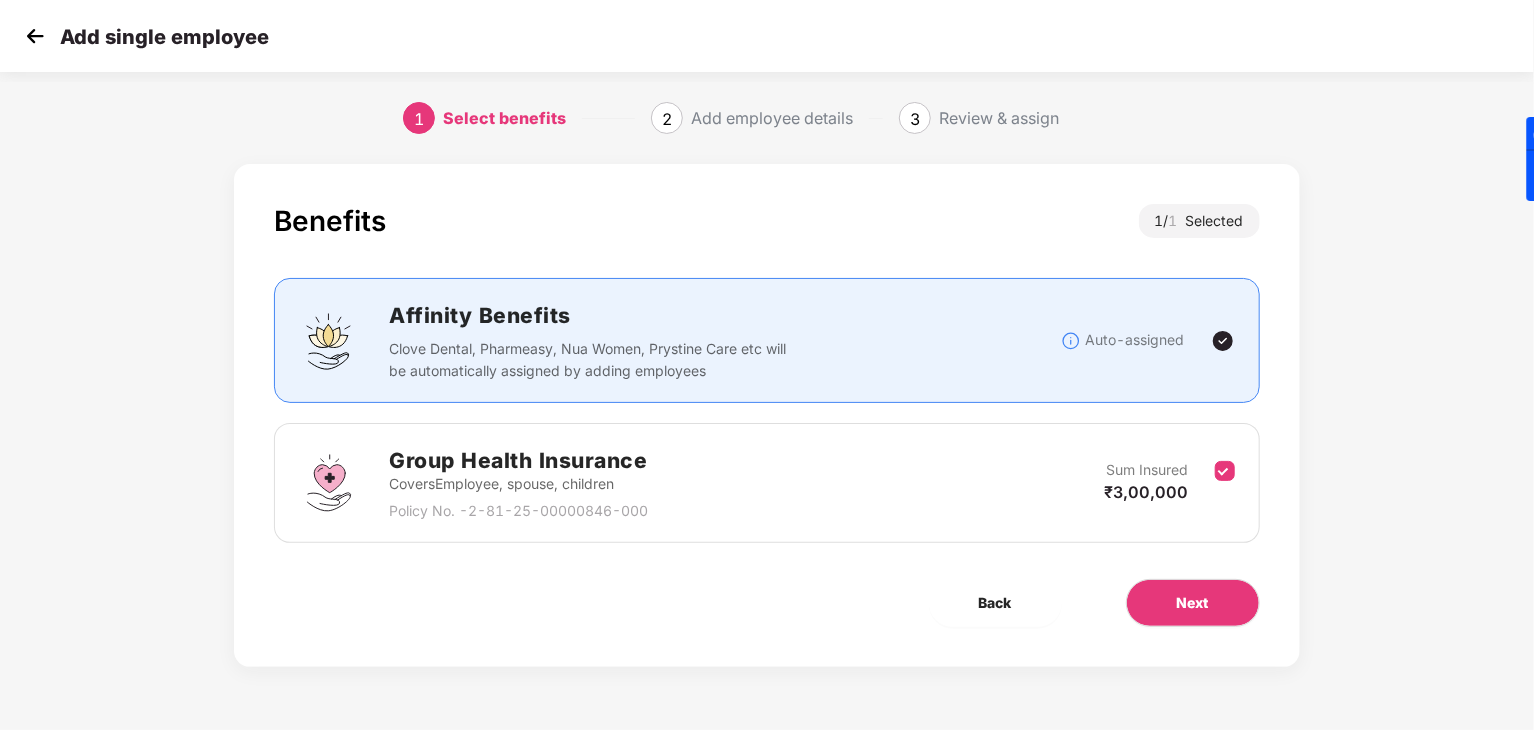click on "Group Health Insurance Covers  Employee, spouse, children Policy No. -  2-81-25-00000846-000 Sum Insured   ₹3,00,000" at bounding box center [766, 483] 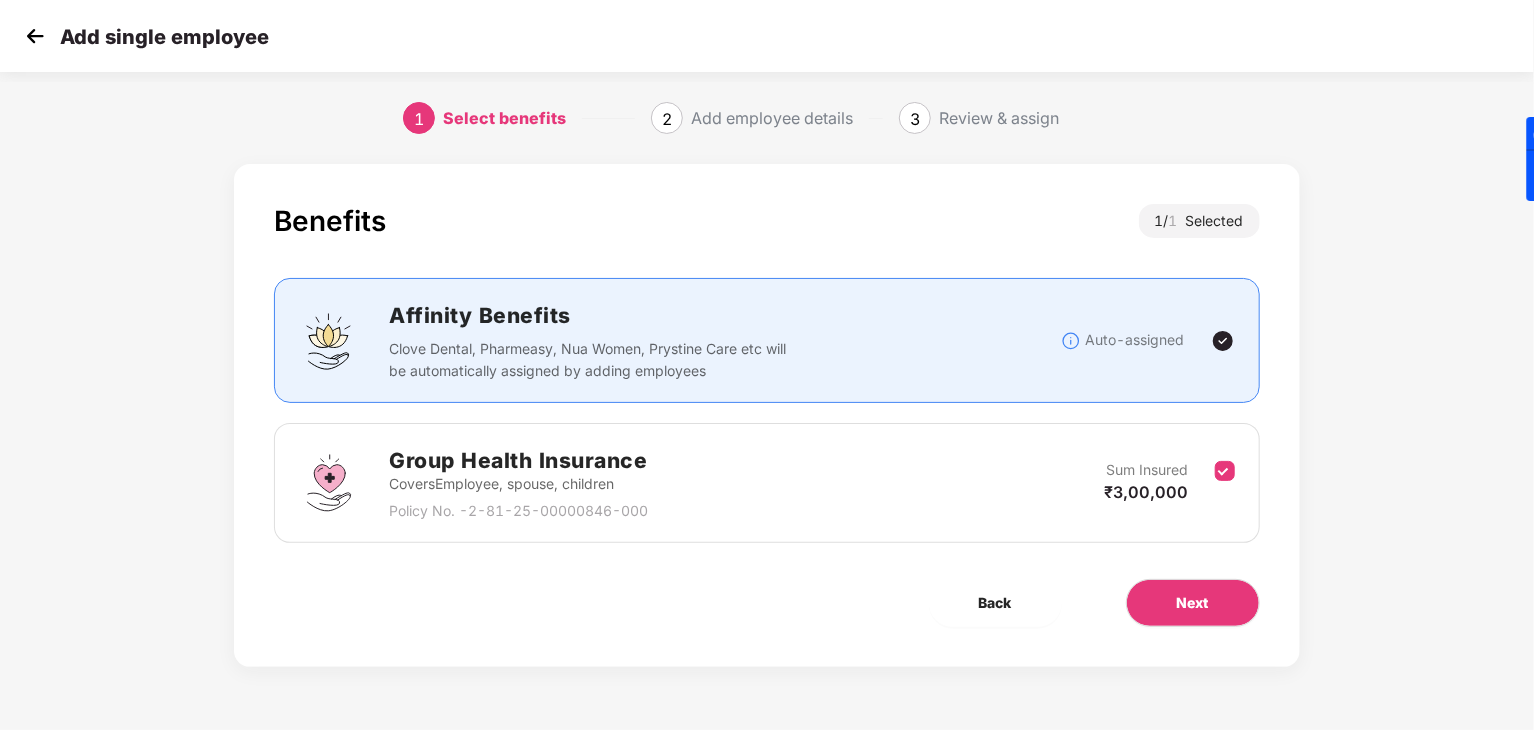 click on "Group Health Insurance Covers  Employee, spouse, children Policy No. -  2-81-25-00000846-000 Sum Insured   ₹3,00,000" at bounding box center [766, 483] 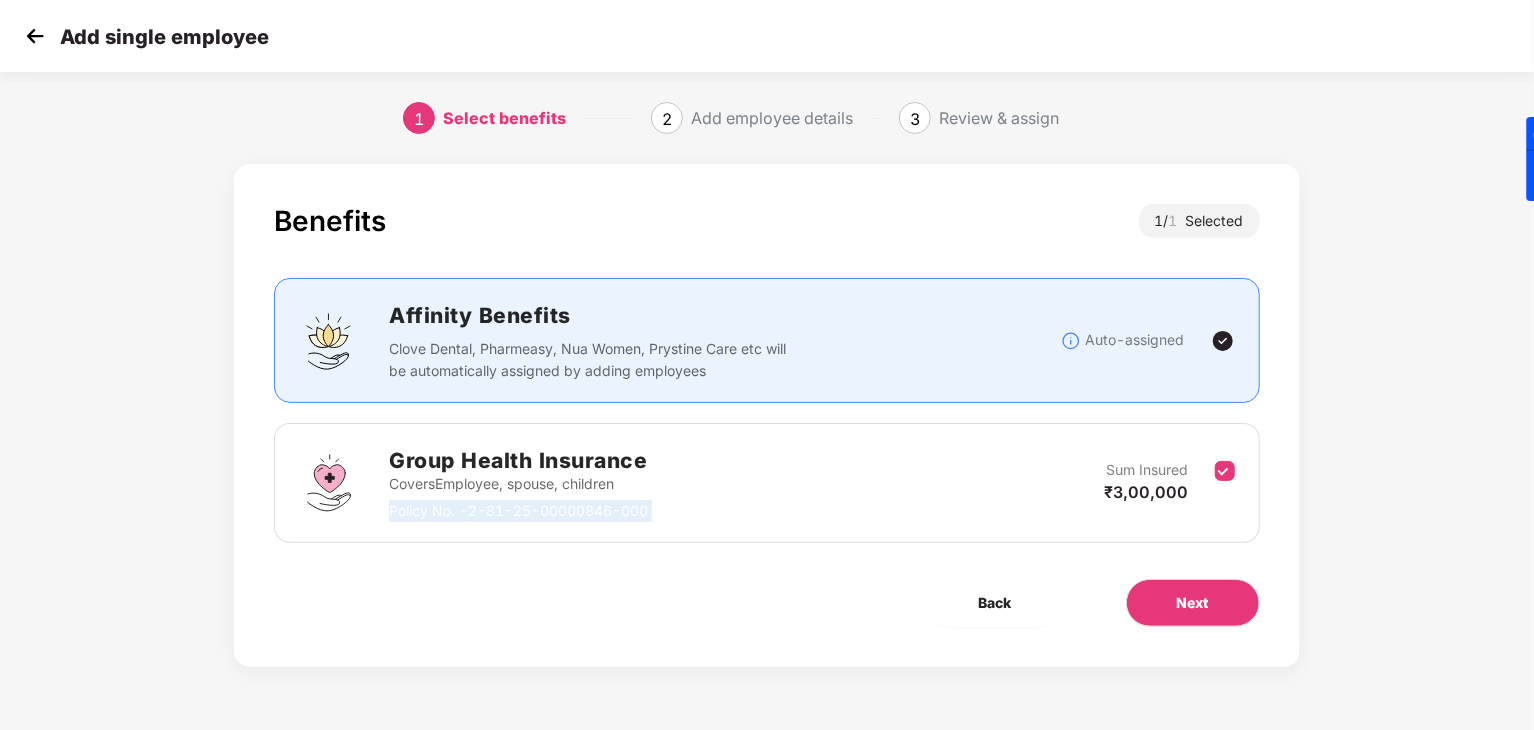 click on "Group Health Insurance Covers  Employee, spouse, children Policy No. -  2-81-25-00000846-000 Sum Insured   ₹3,00,000" at bounding box center [766, 483] 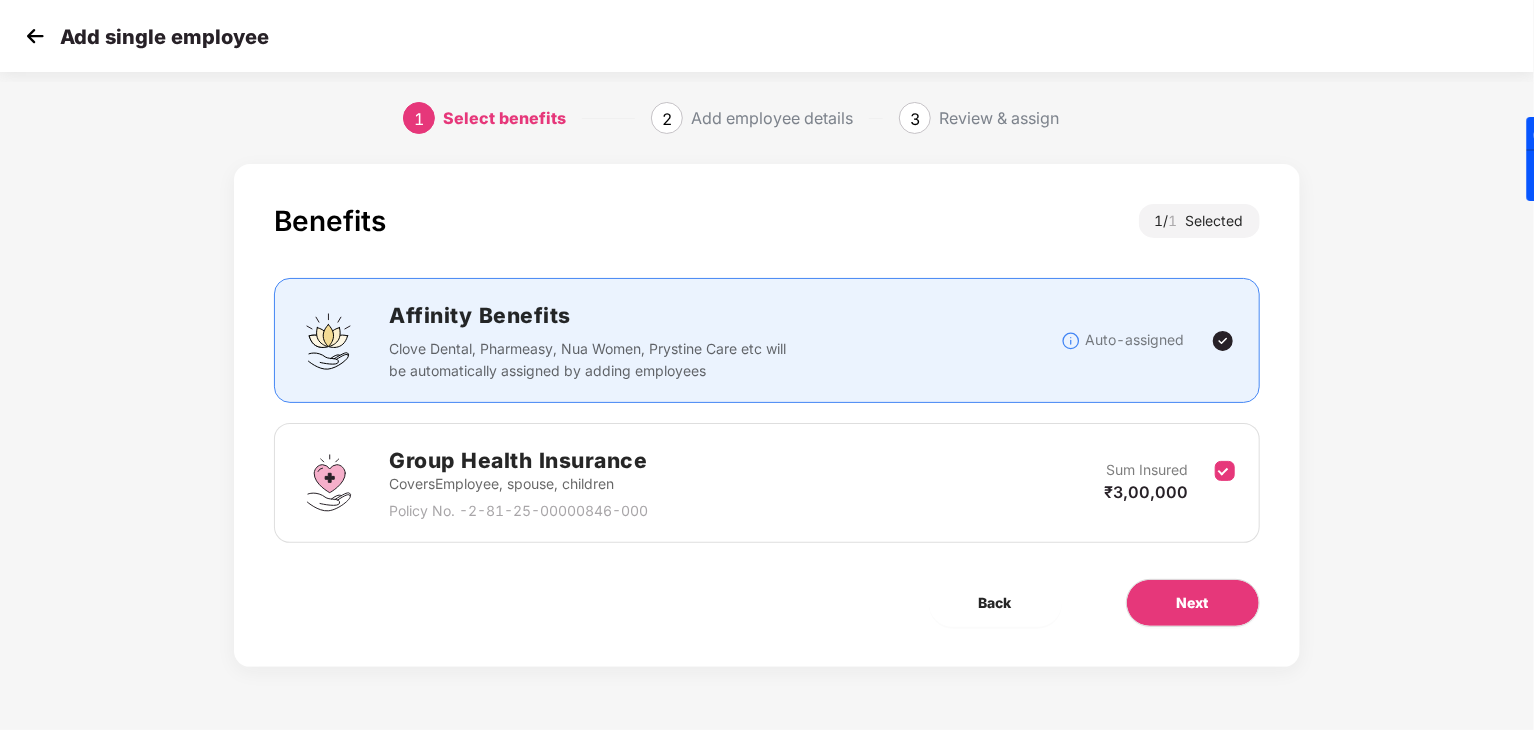 click on "Back Next" at bounding box center [766, 603] 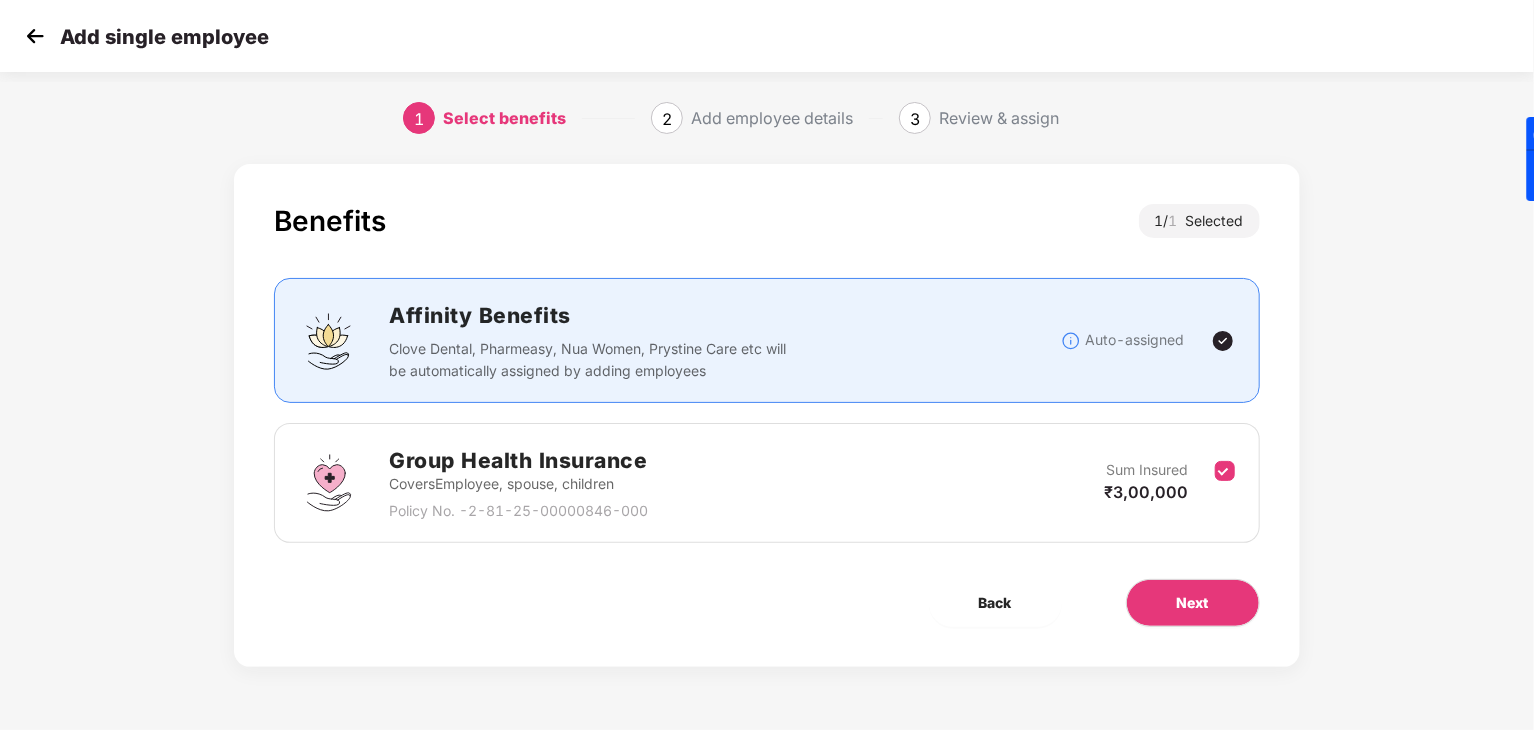 click on "Group Health Insurance Covers  Employee, spouse, children Policy No. -  2-81-25-00000846-000 Sum Insured   ₹3,00,000" at bounding box center [766, 483] 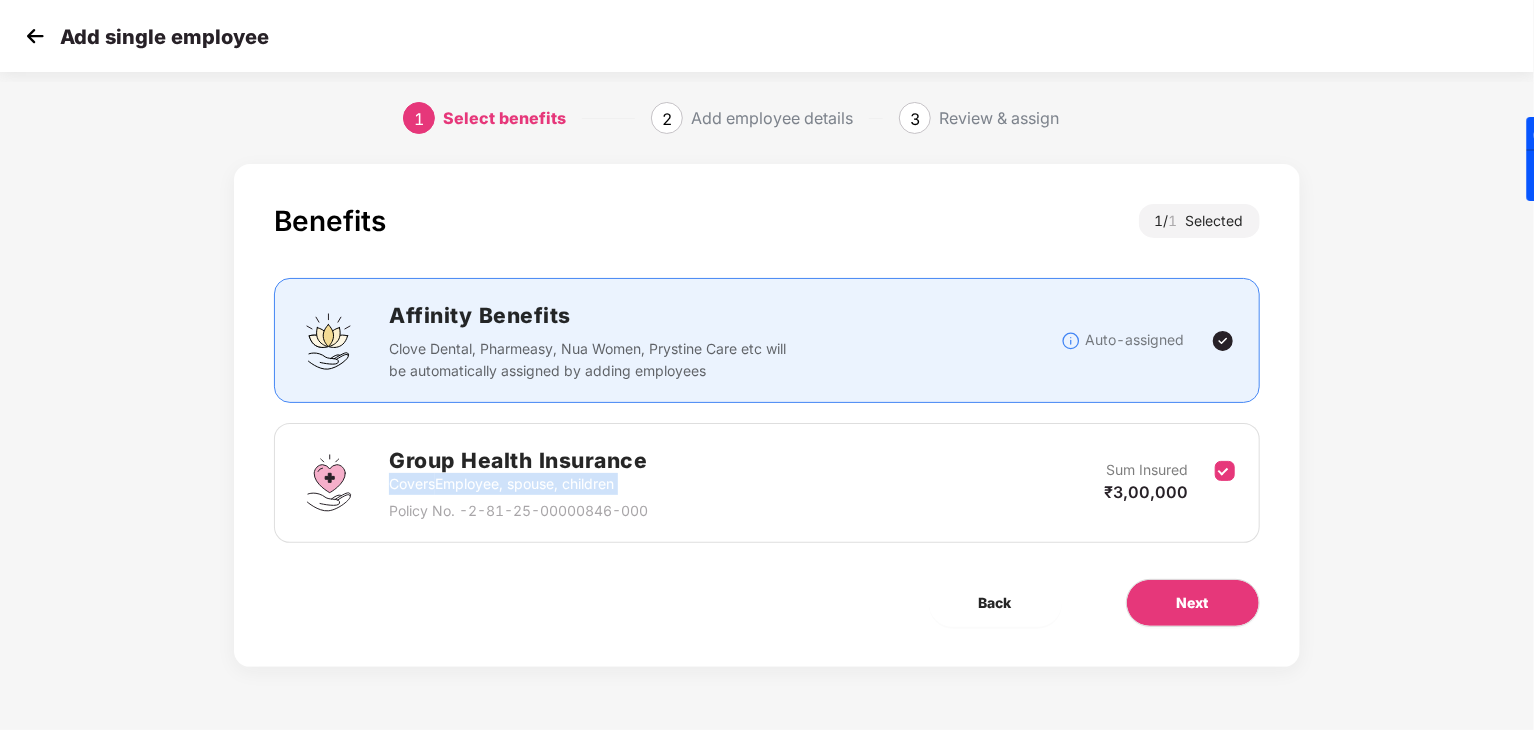 click on "Group Health Insurance Covers  Employee, spouse, children Policy No. -  2-81-25-00000846-000 Sum Insured   ₹3,00,000" at bounding box center (766, 483) 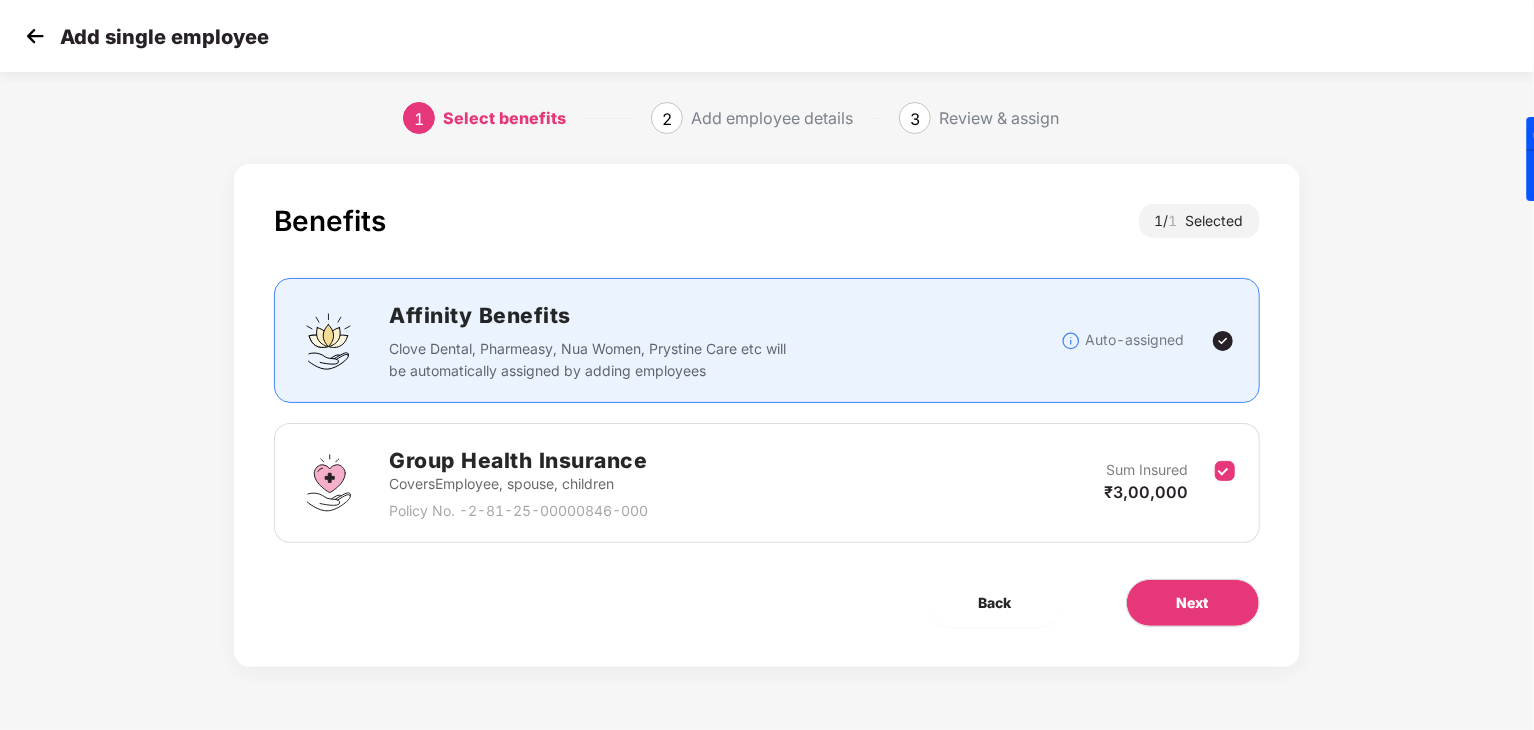 click on "Back Next" at bounding box center [766, 603] 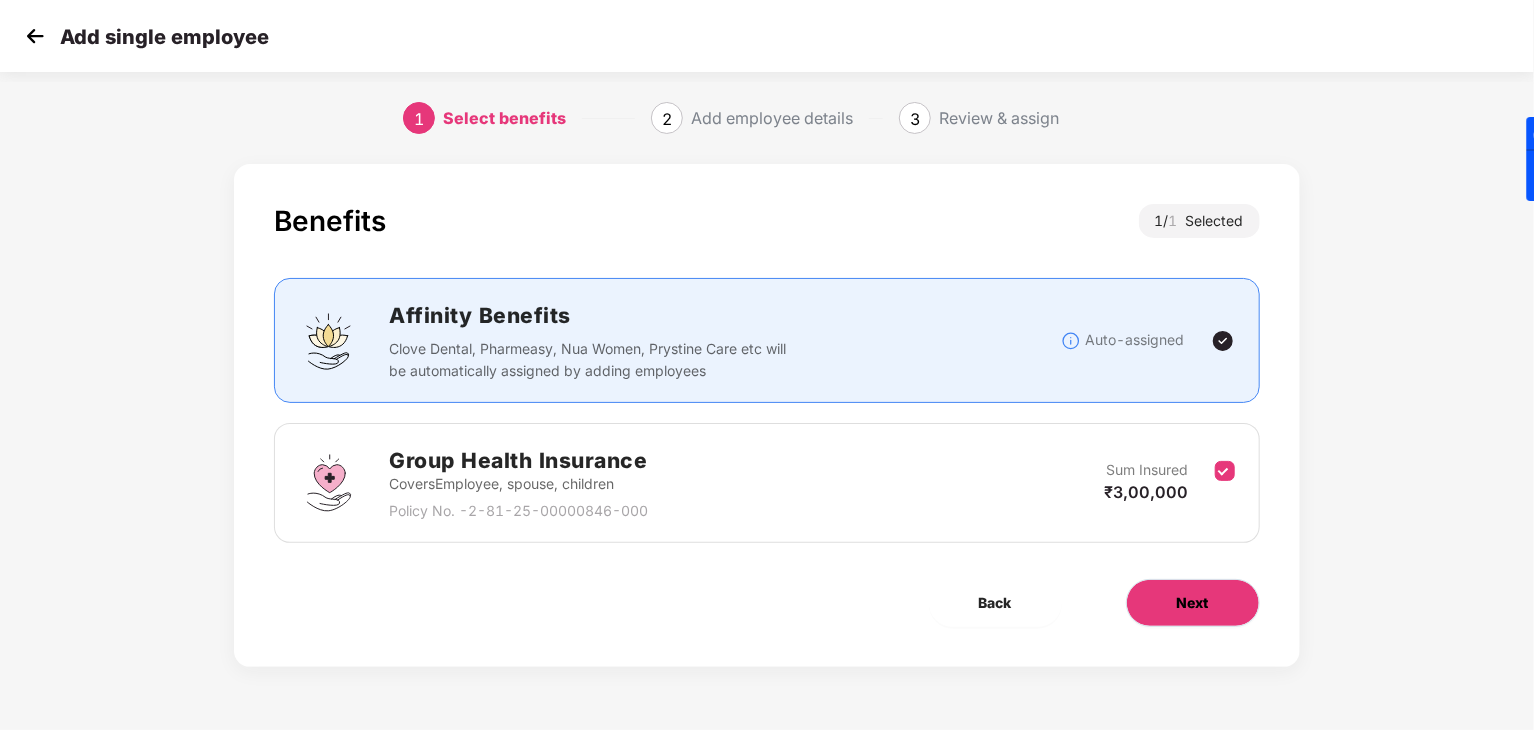 click on "Next" at bounding box center (1193, 603) 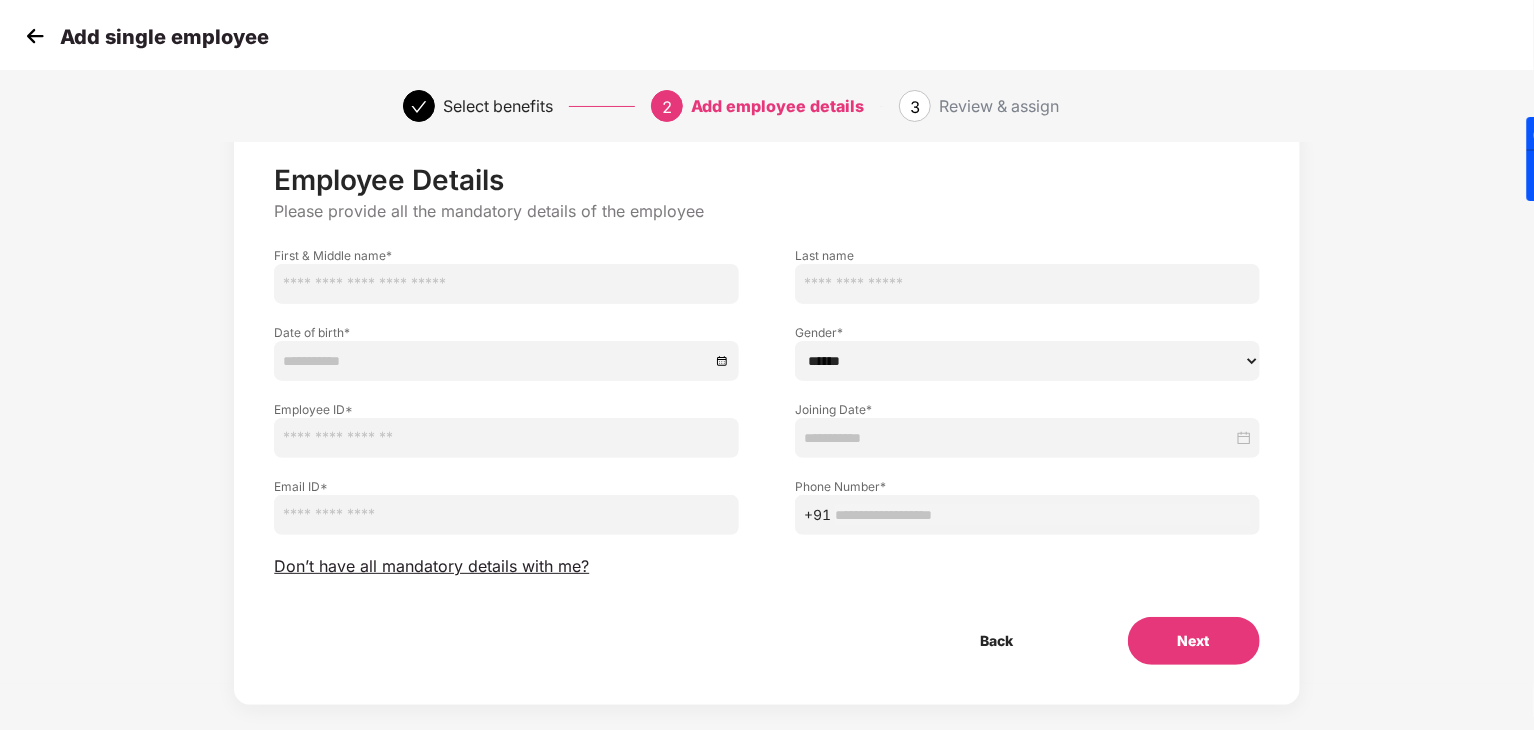 scroll, scrollTop: 71, scrollLeft: 0, axis: vertical 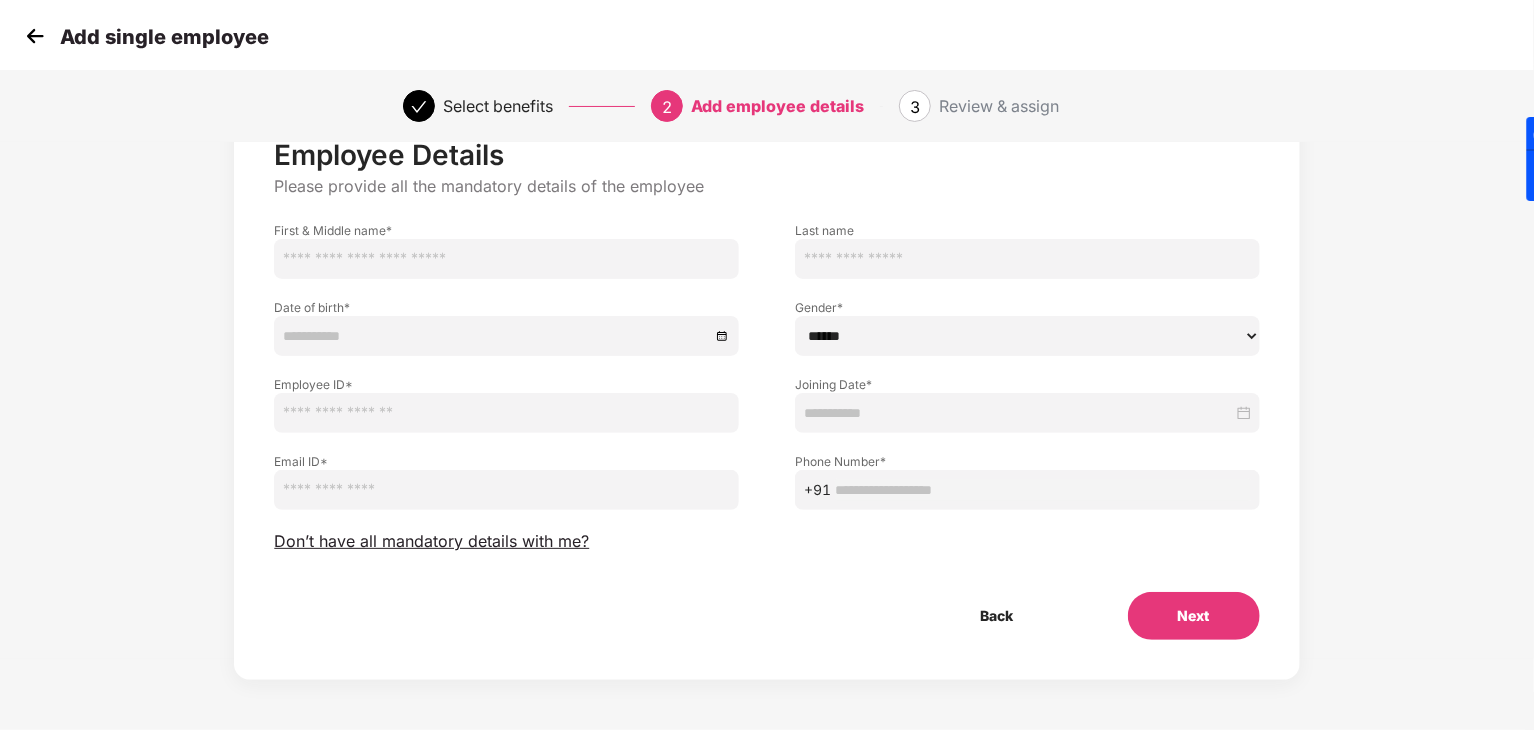 click at bounding box center (506, 259) 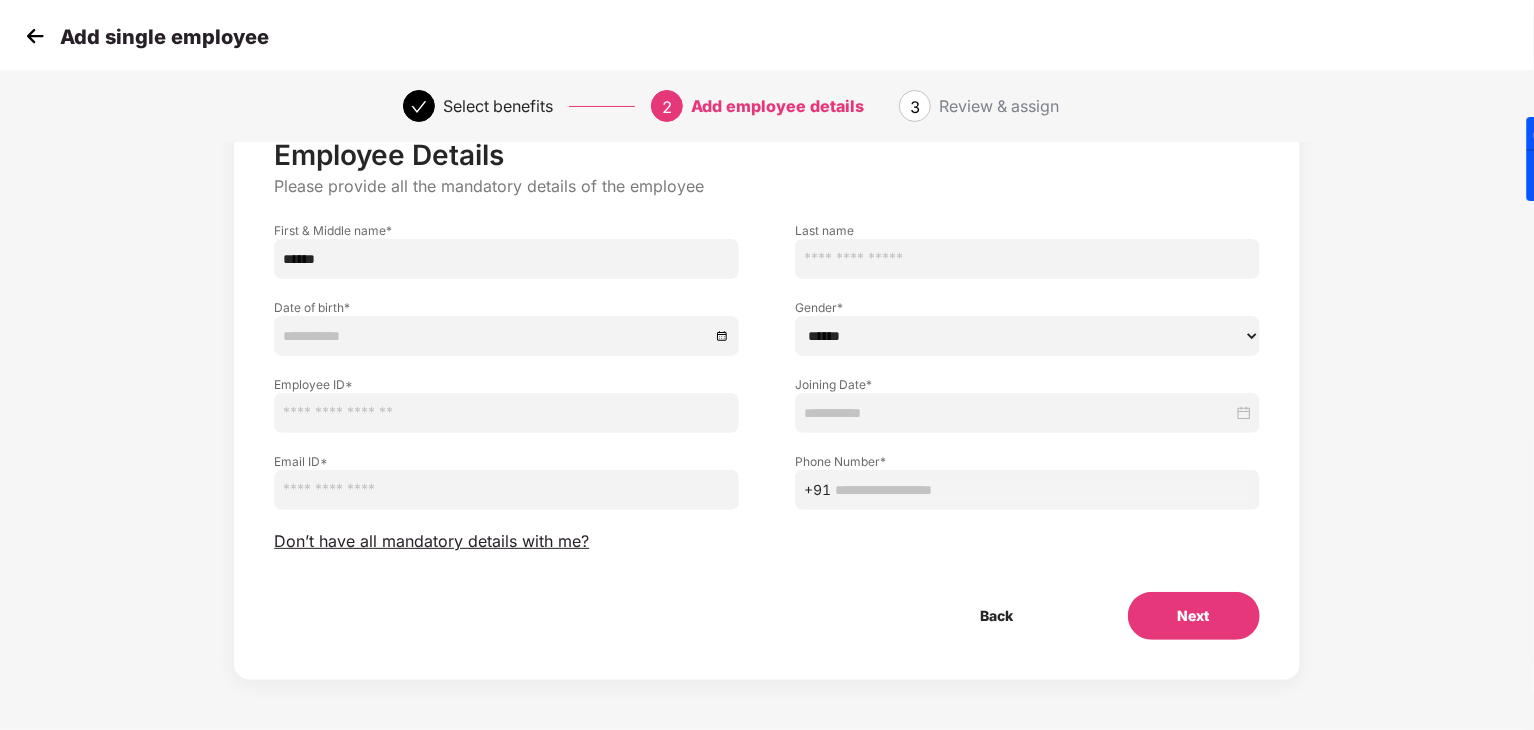 type on "******" 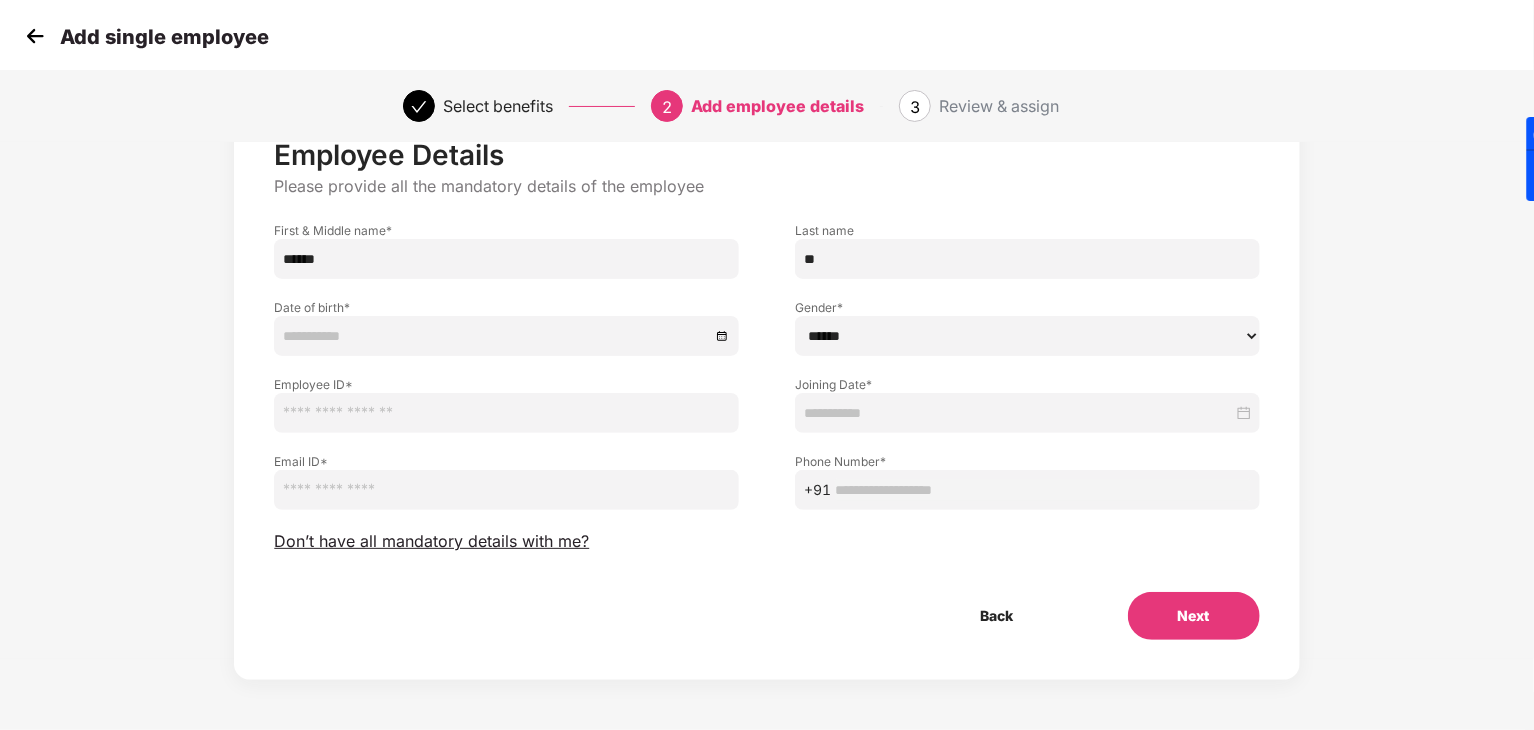 type on "*" 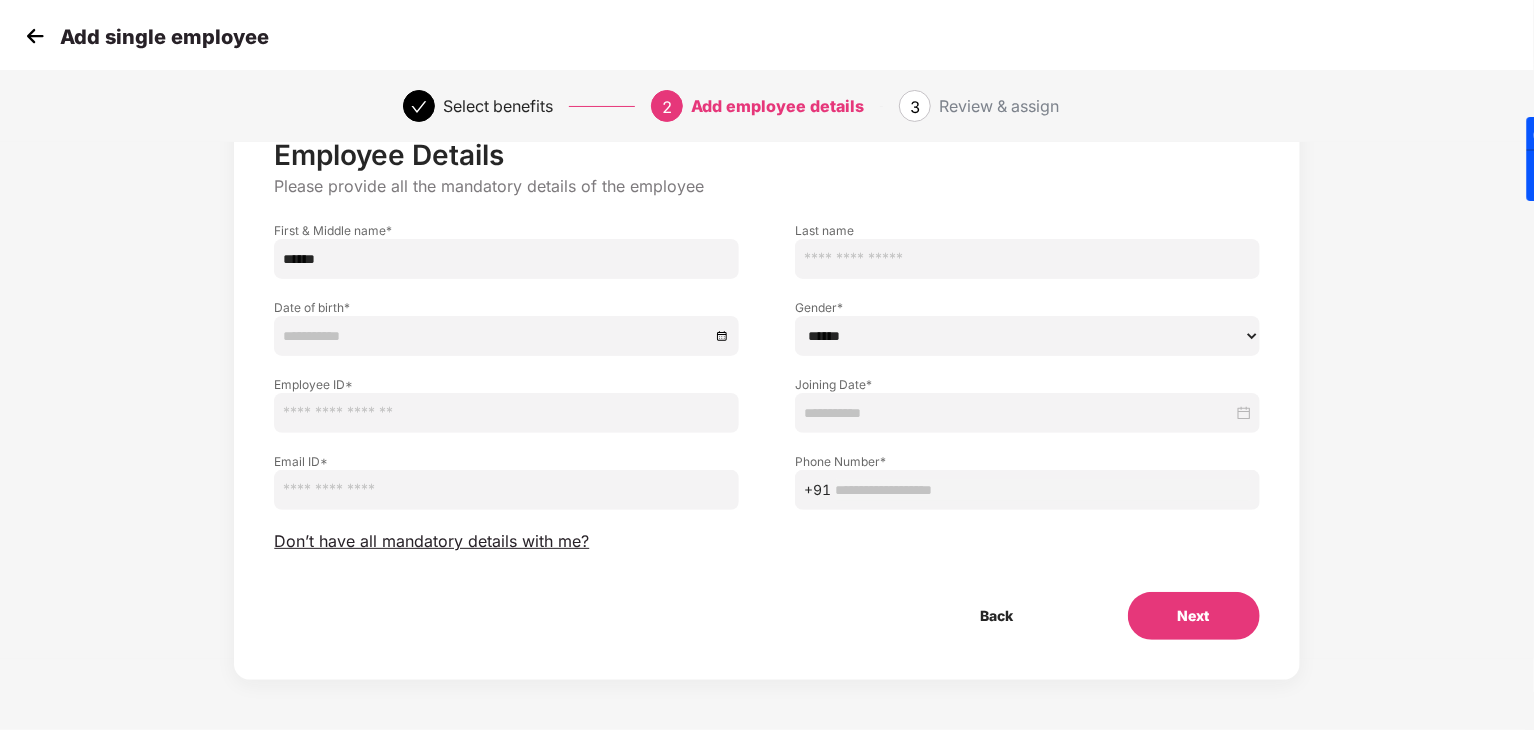 paste on "*******" 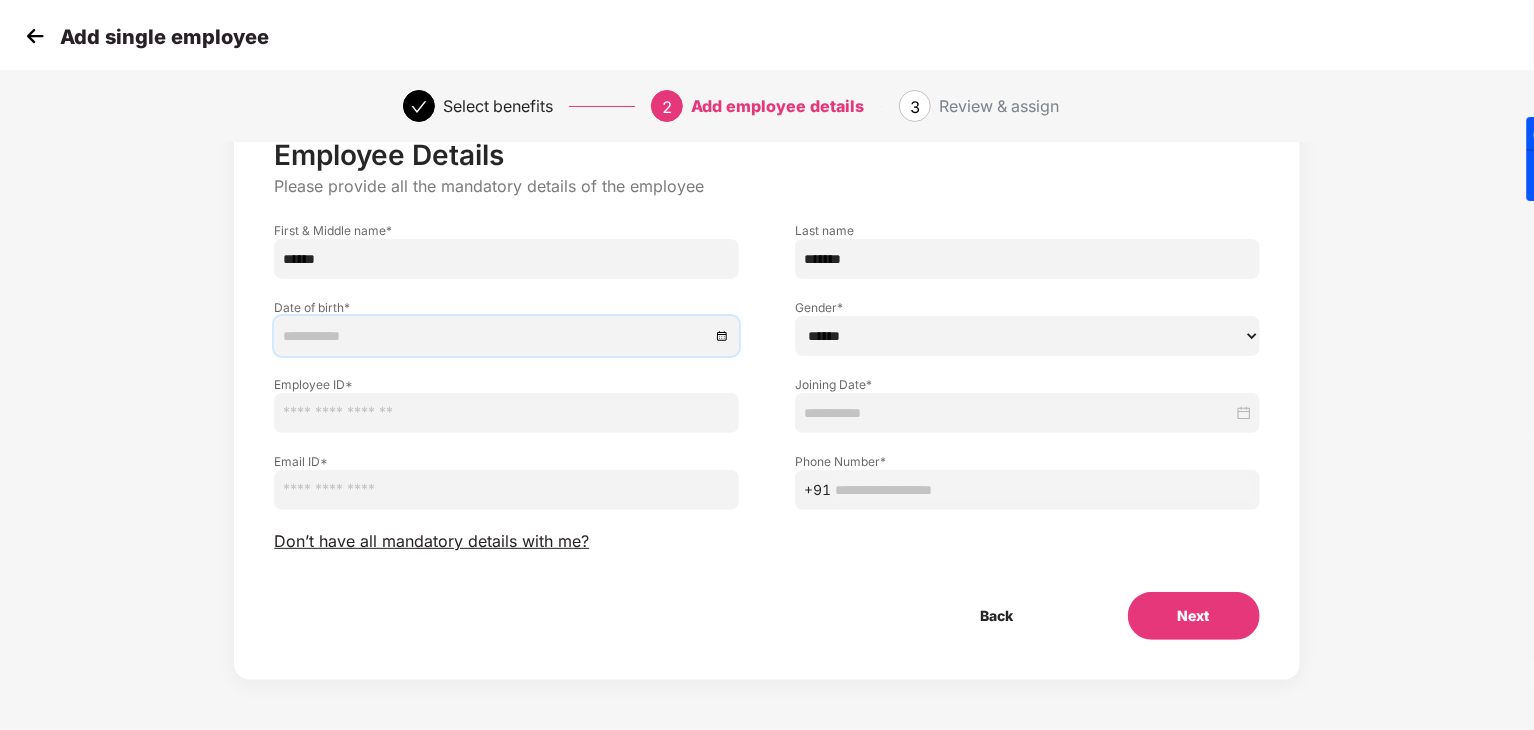 click at bounding box center (496, 336) 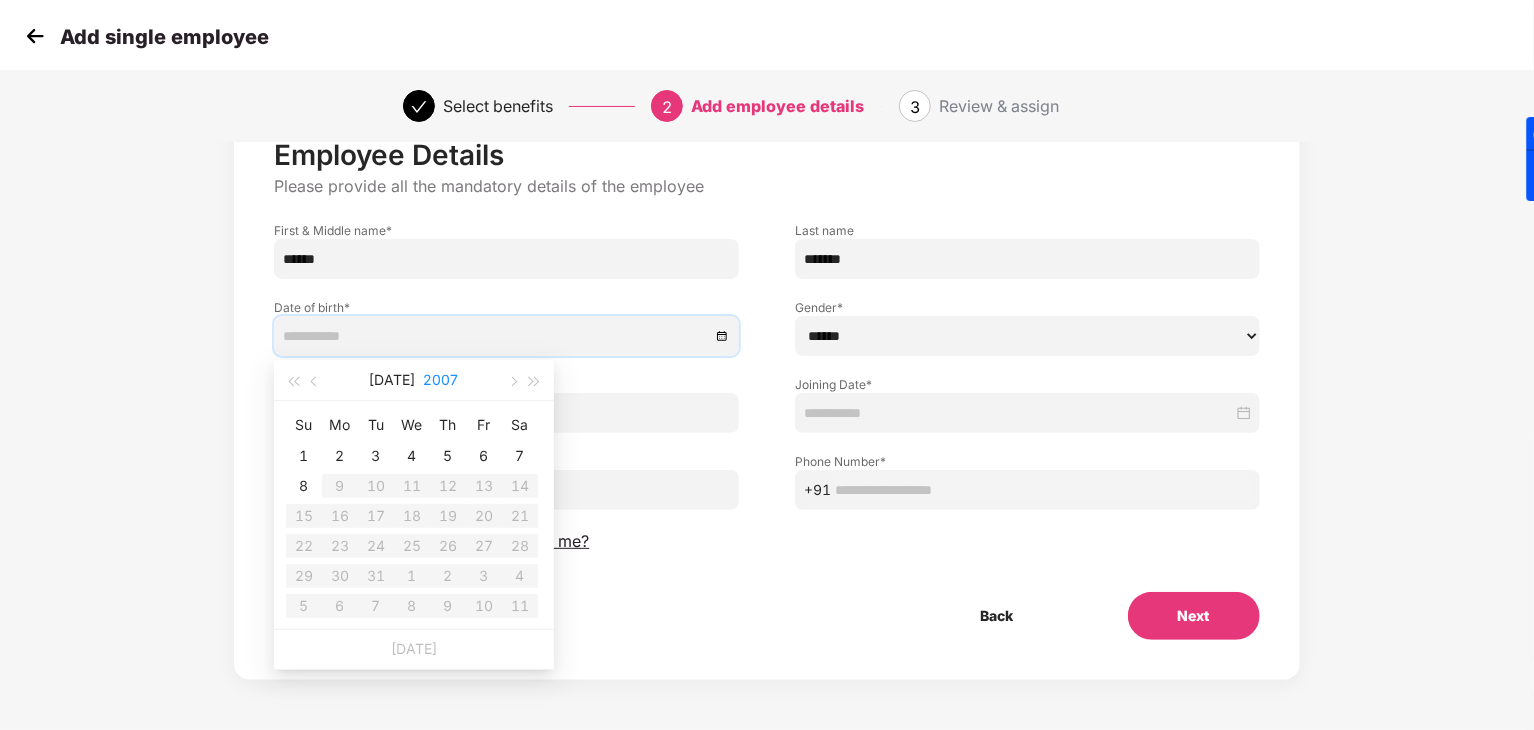 click on "2007" at bounding box center [441, 380] 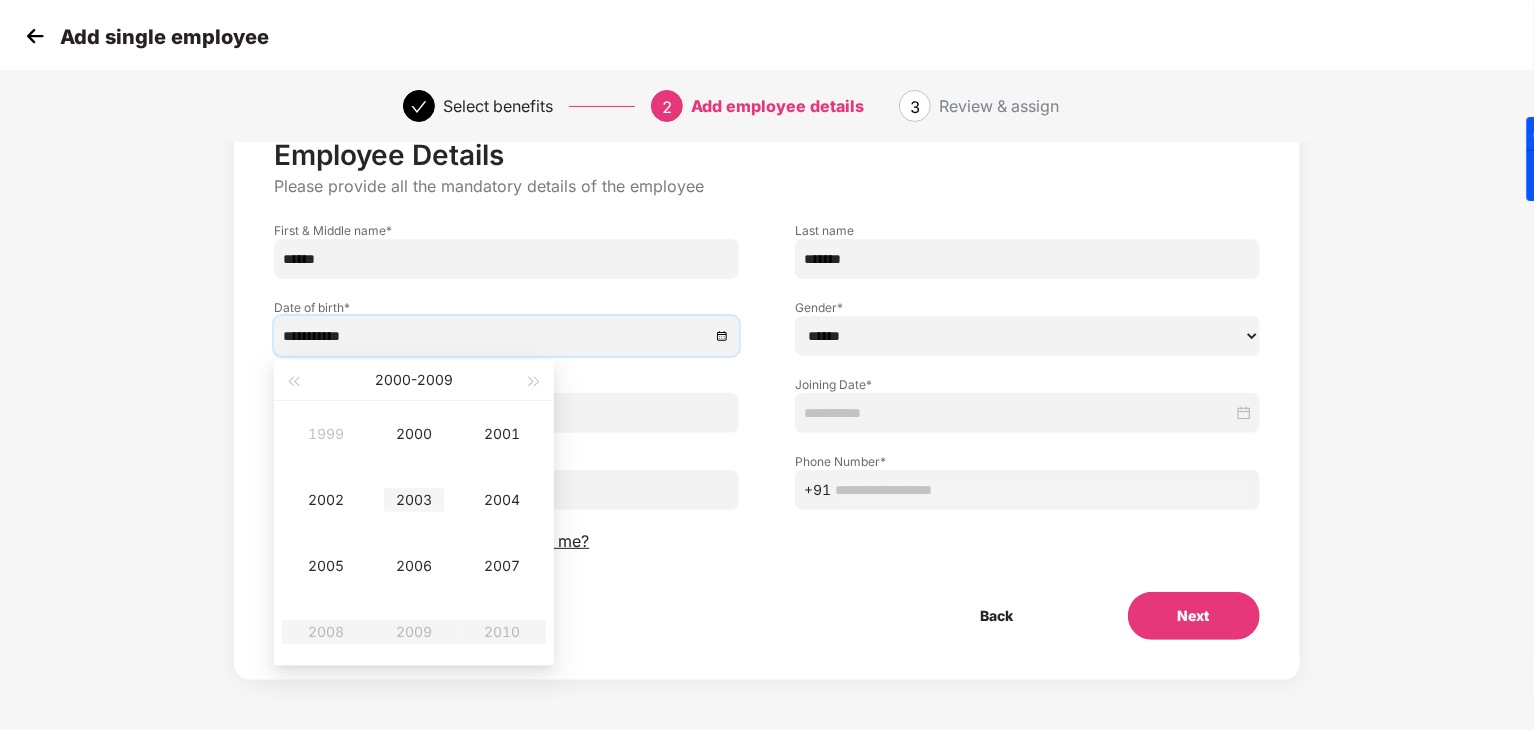 type on "**********" 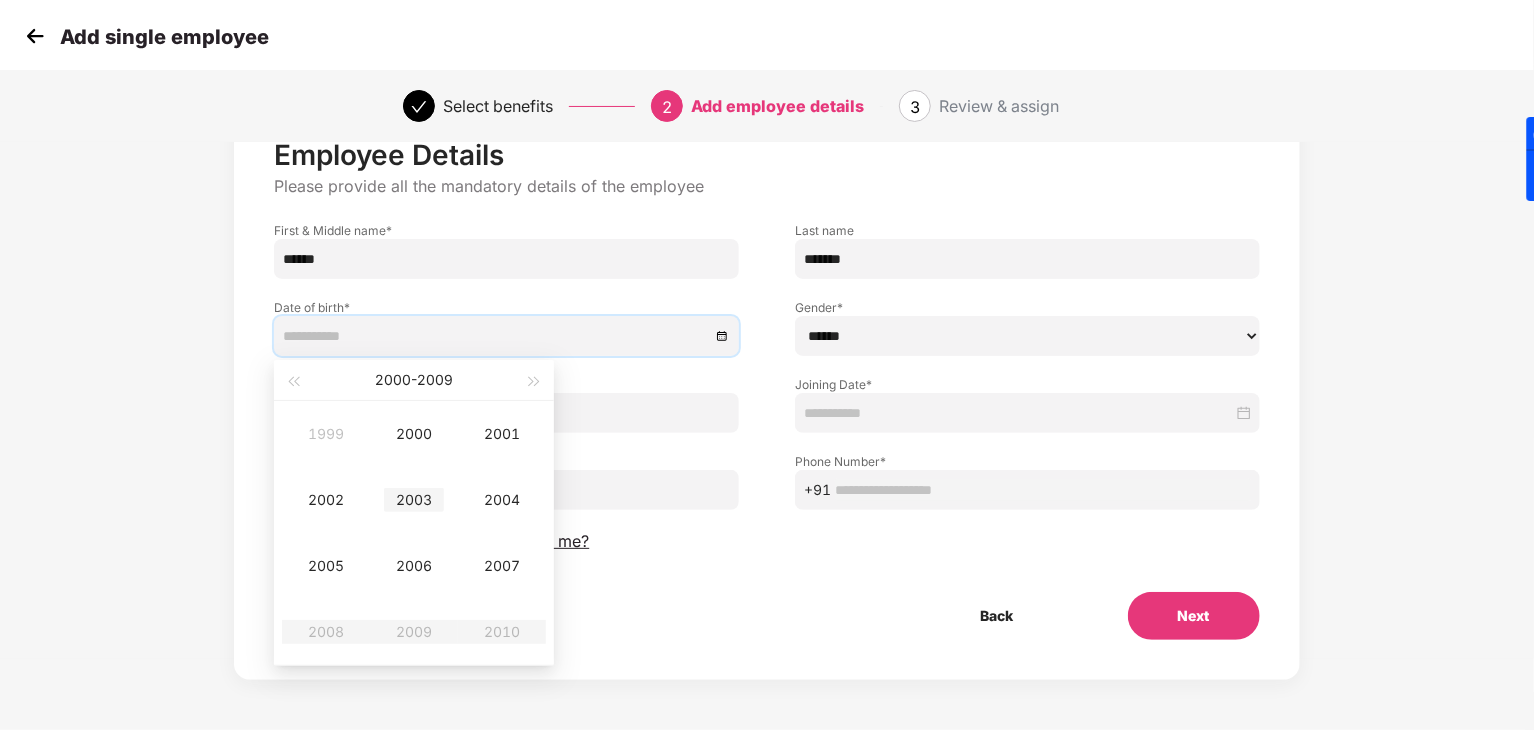 click on "2003" at bounding box center [414, 500] 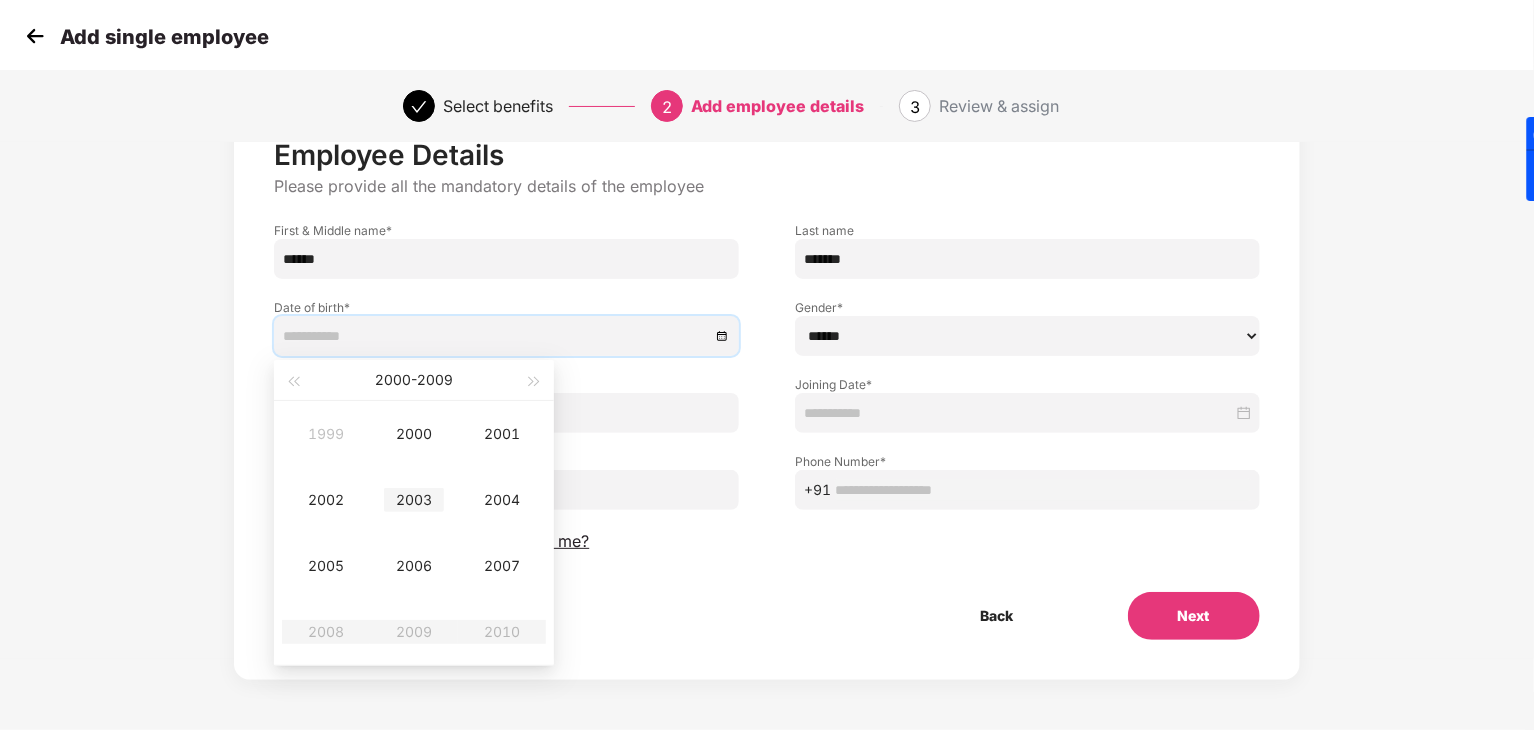 type on "**********" 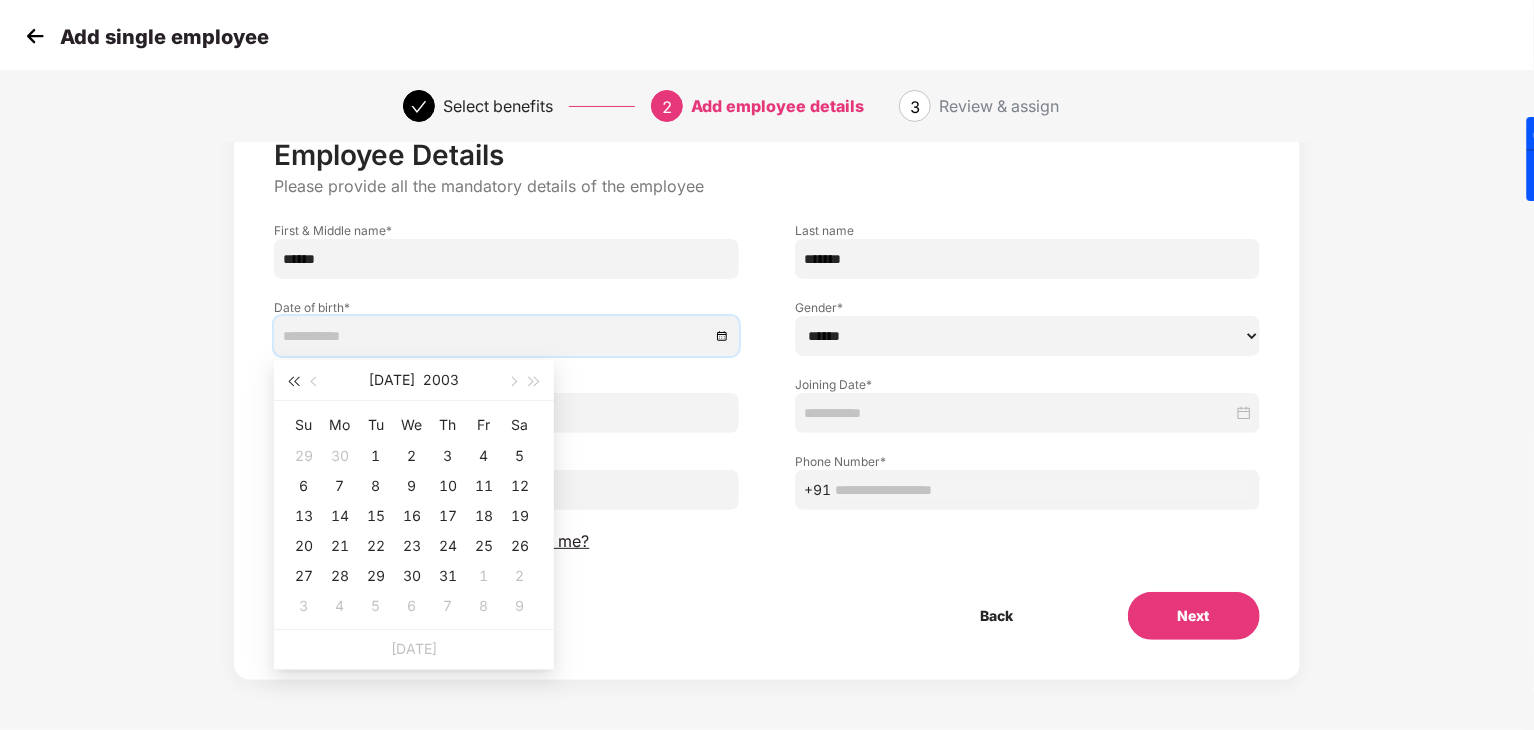click at bounding box center [293, 381] 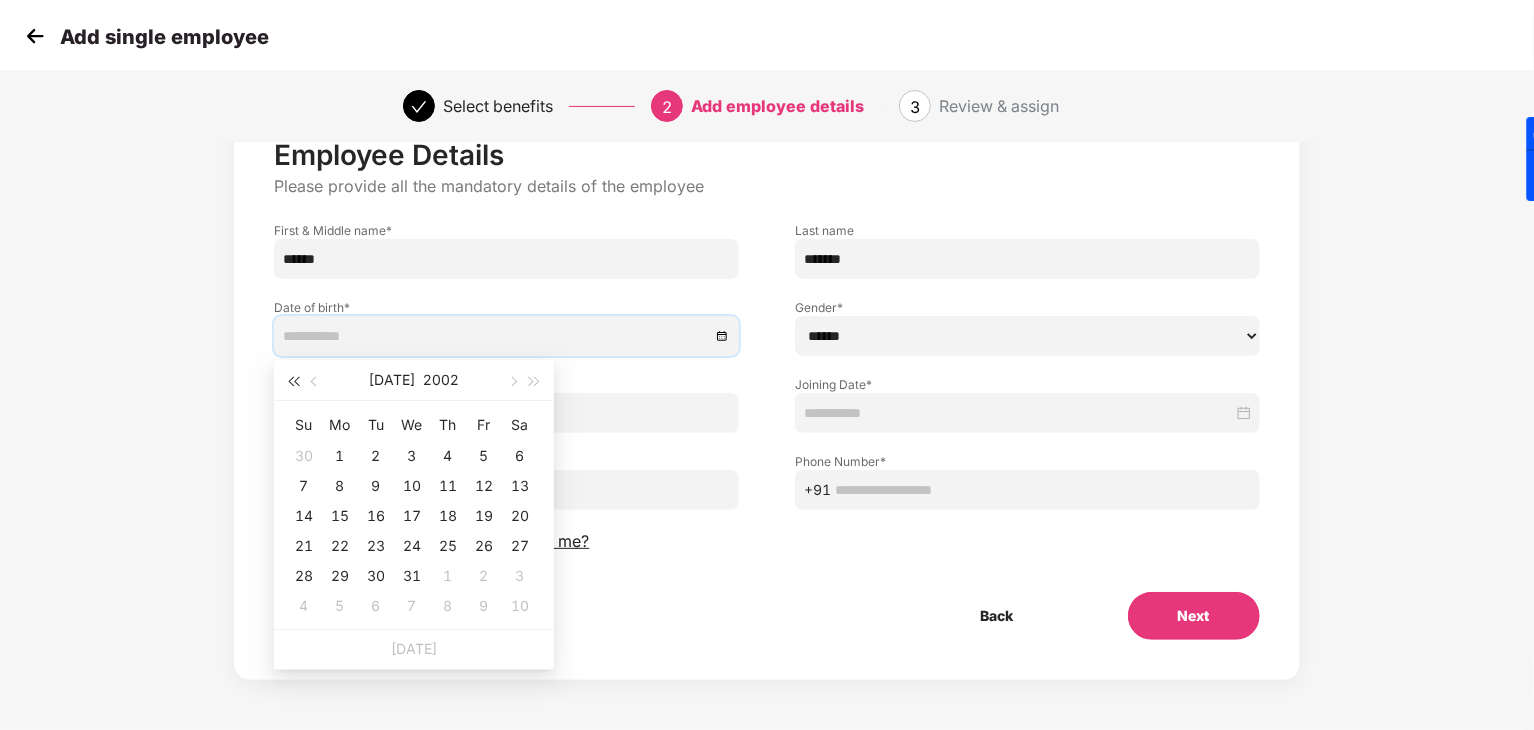 click at bounding box center [293, 381] 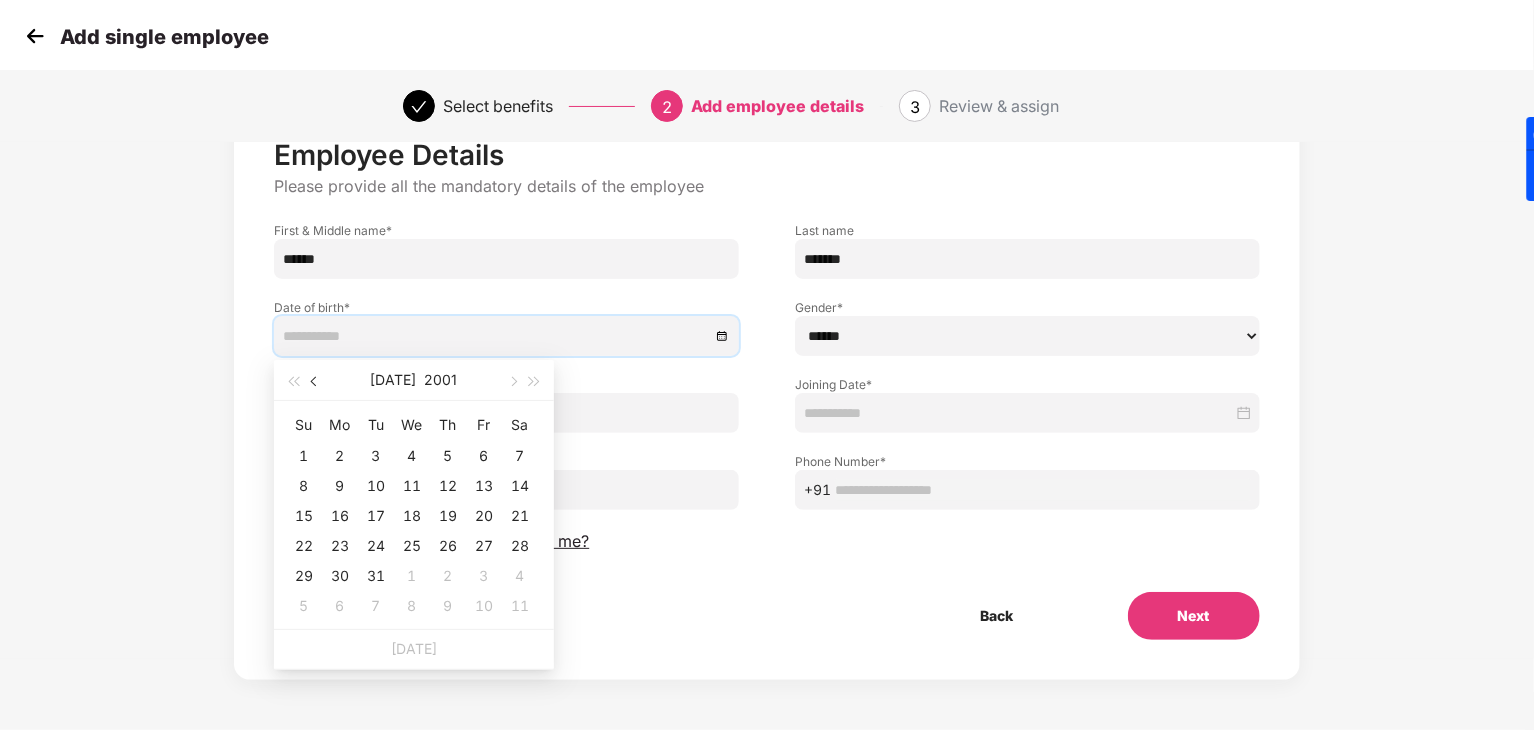 click at bounding box center (316, 381) 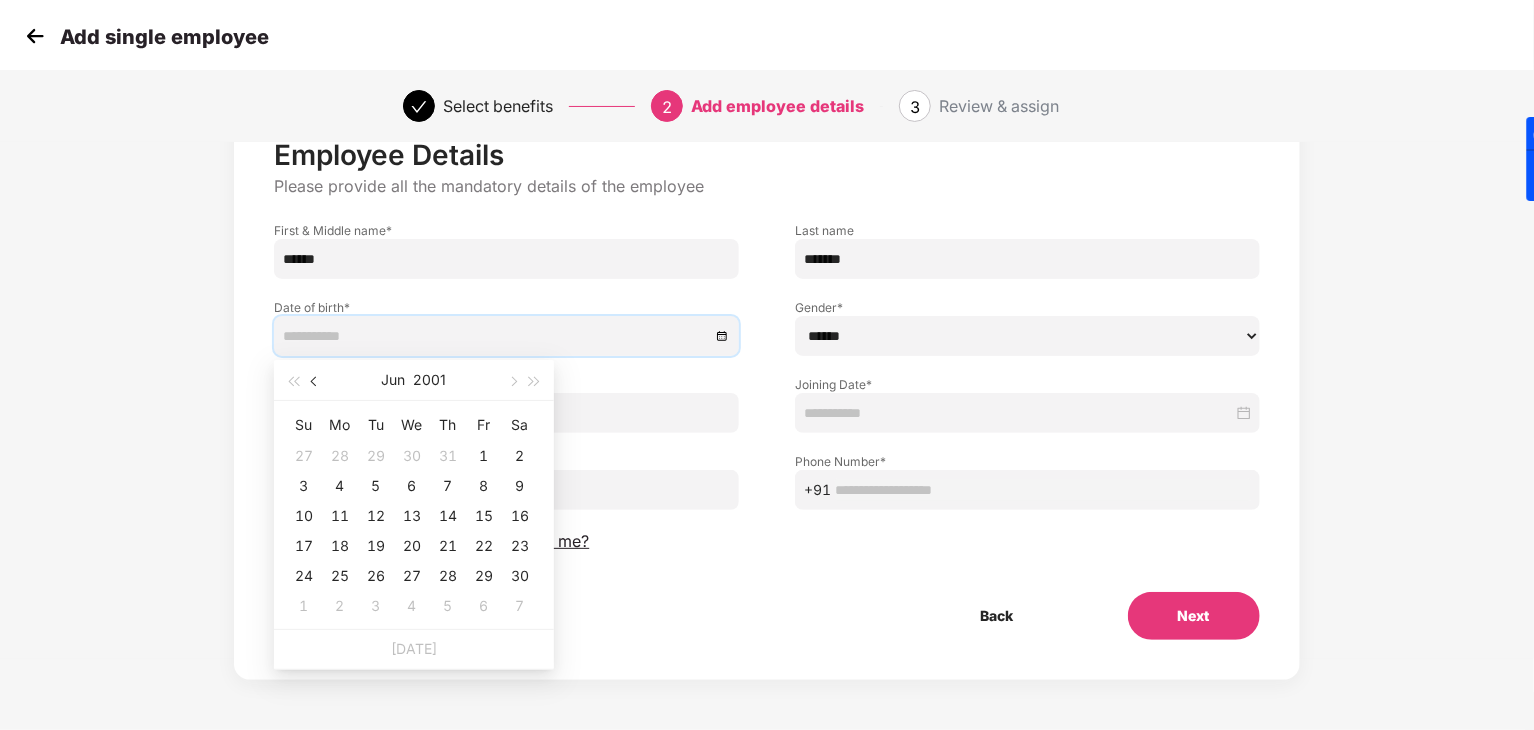 click at bounding box center [316, 381] 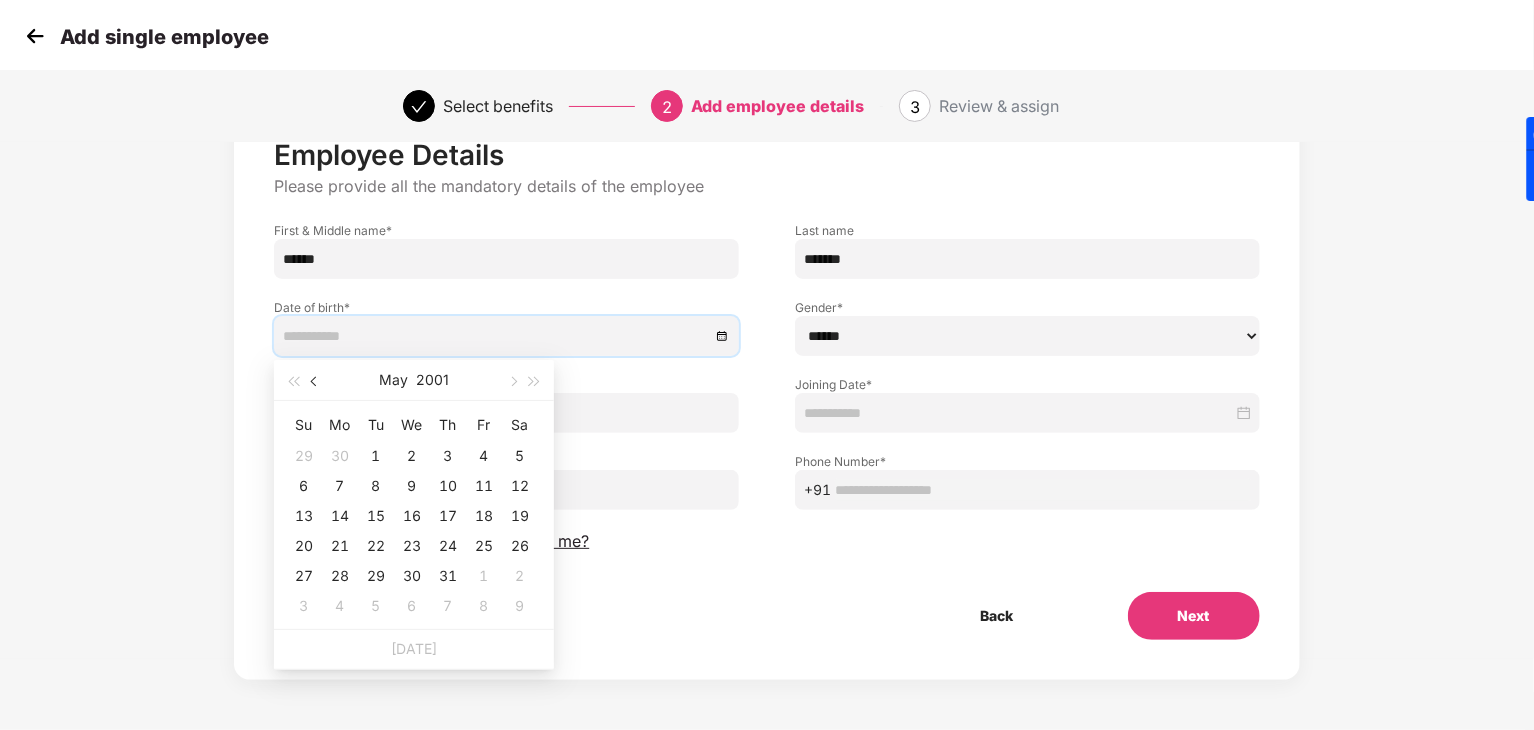 click at bounding box center [316, 381] 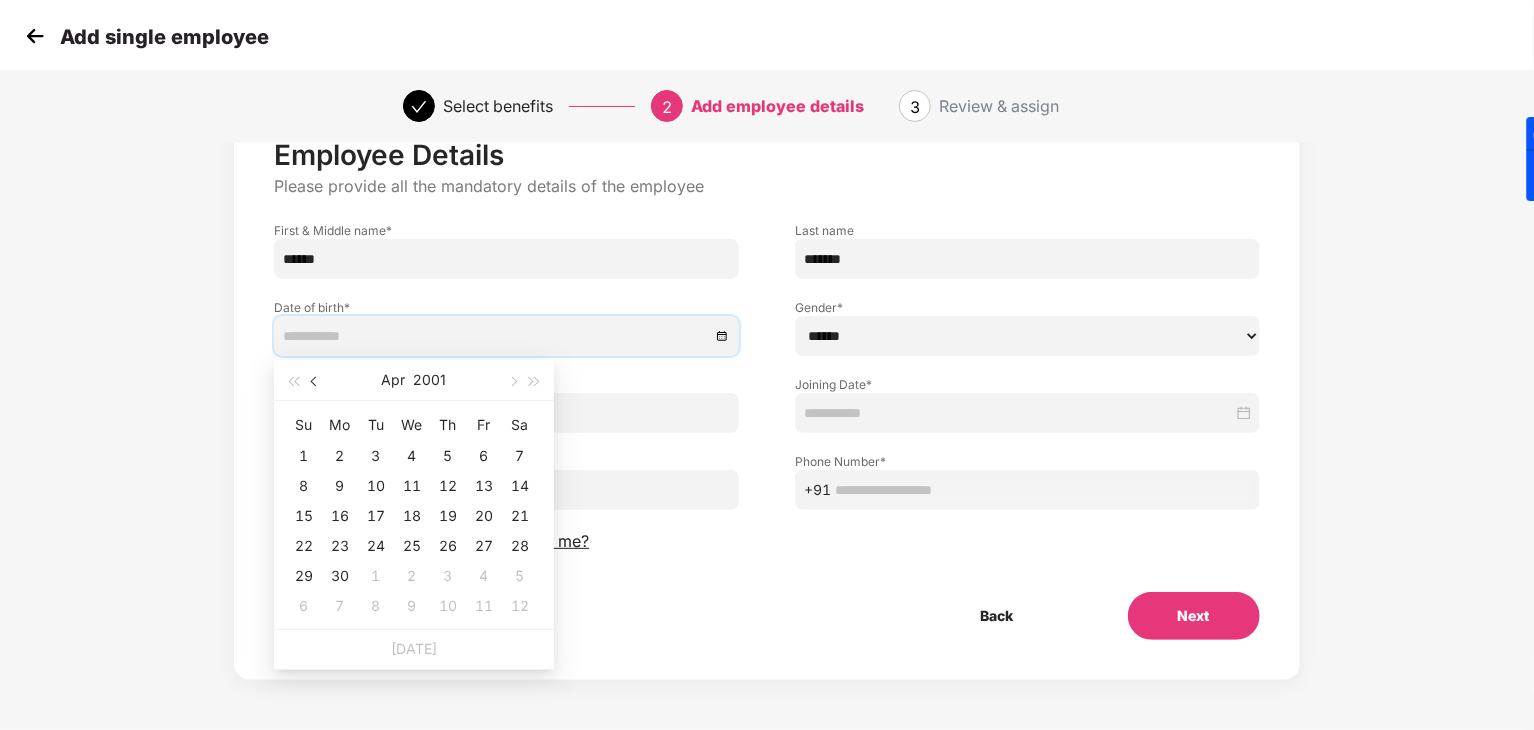 click at bounding box center (316, 381) 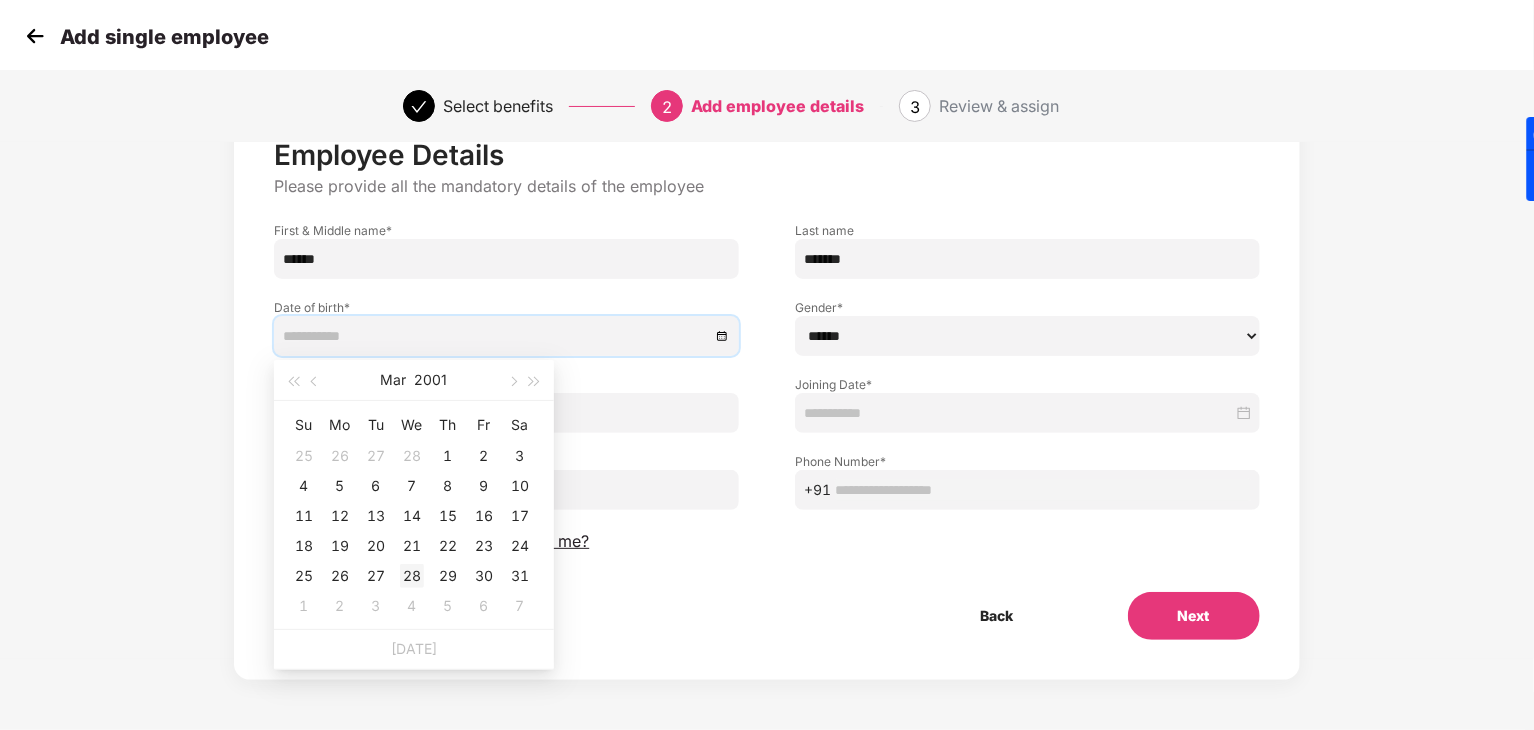 click on "28" at bounding box center (412, 576) 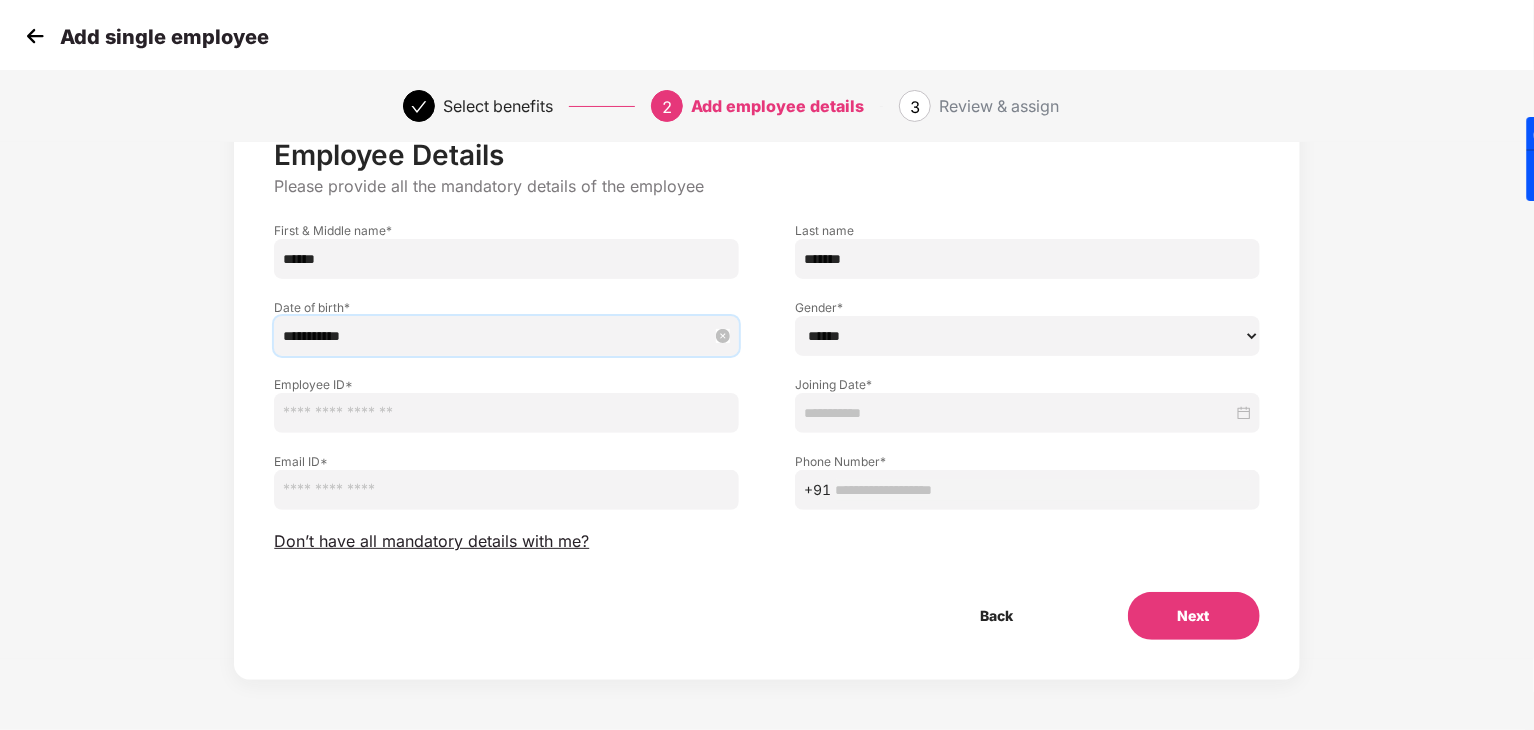click on "**********" at bounding box center (496, 336) 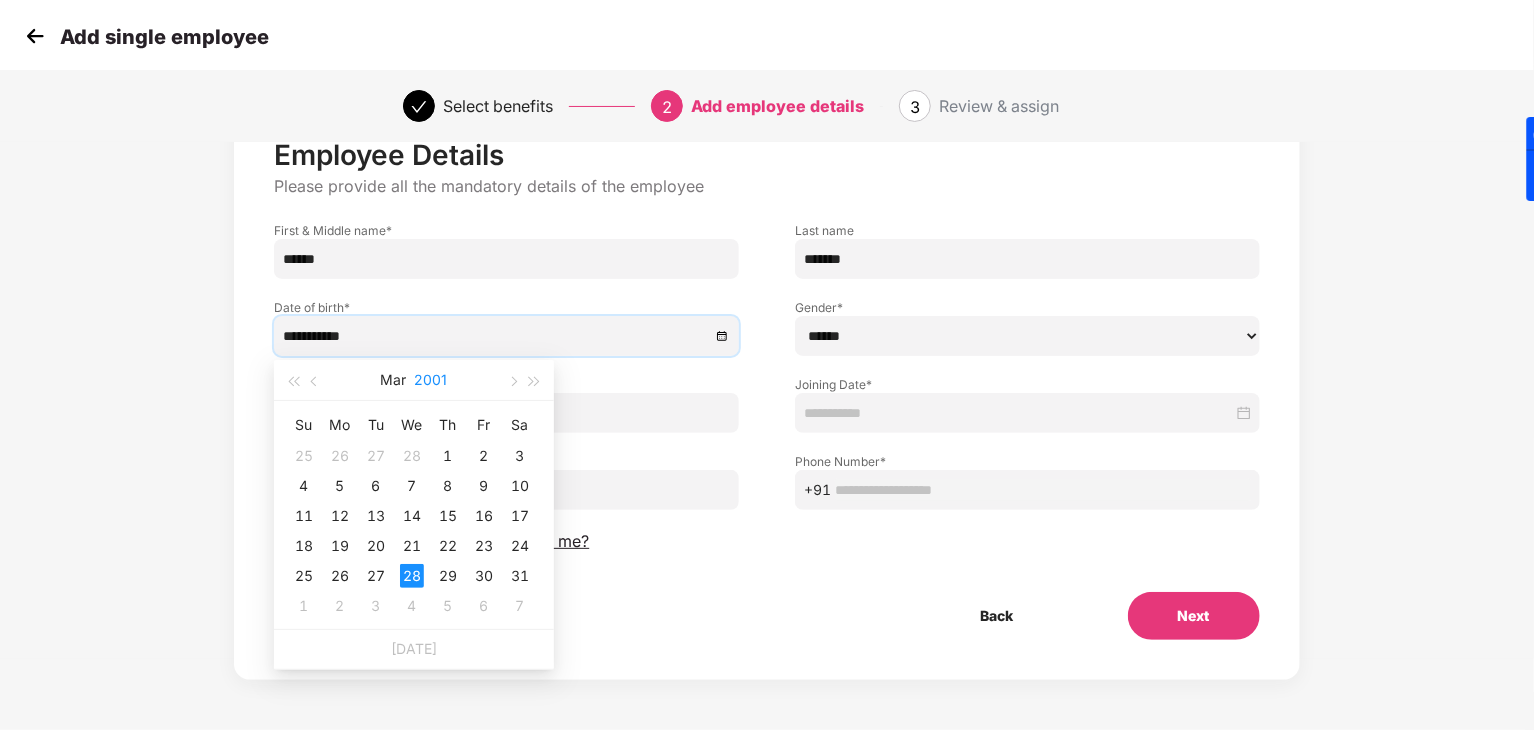 click on "2001" at bounding box center [431, 380] 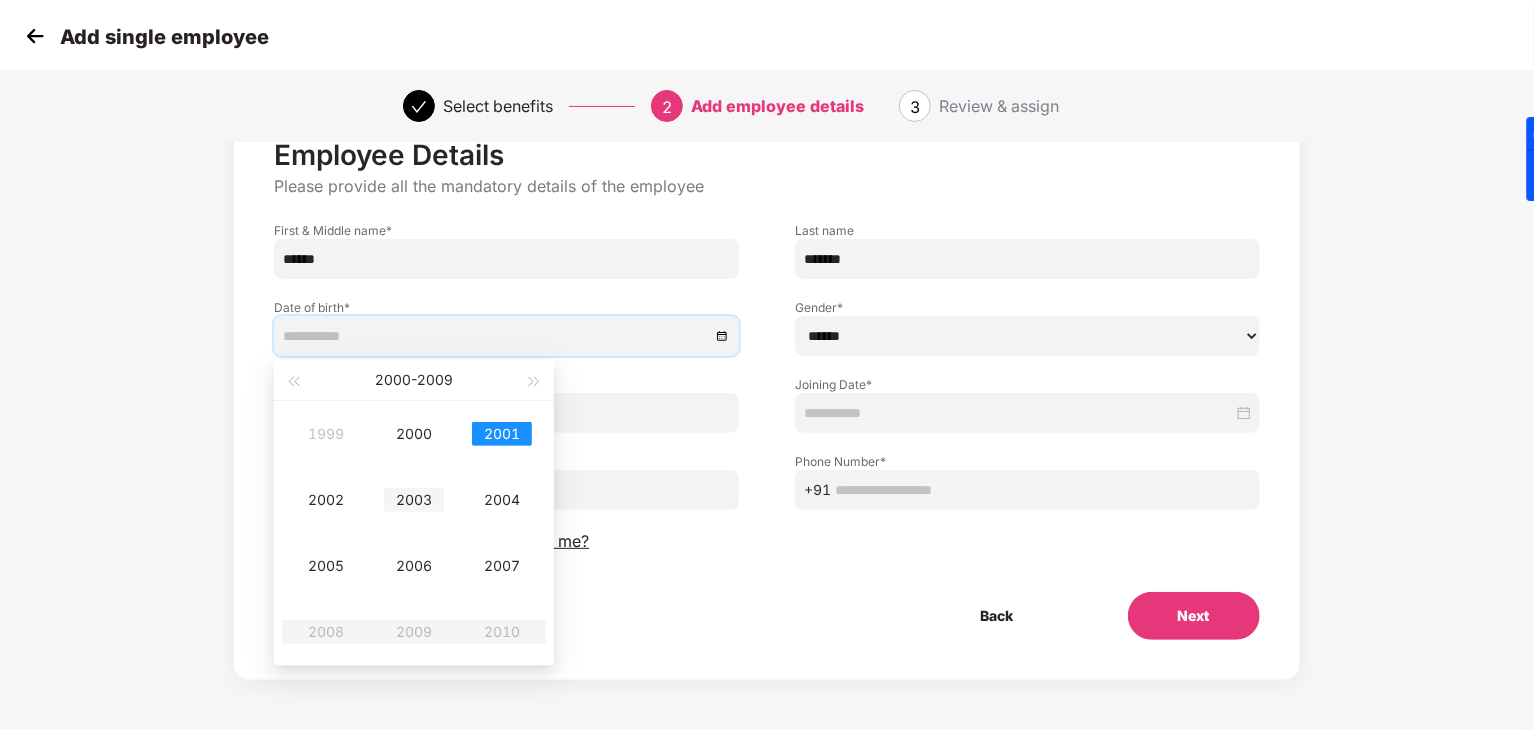click on "2003" at bounding box center [414, 500] 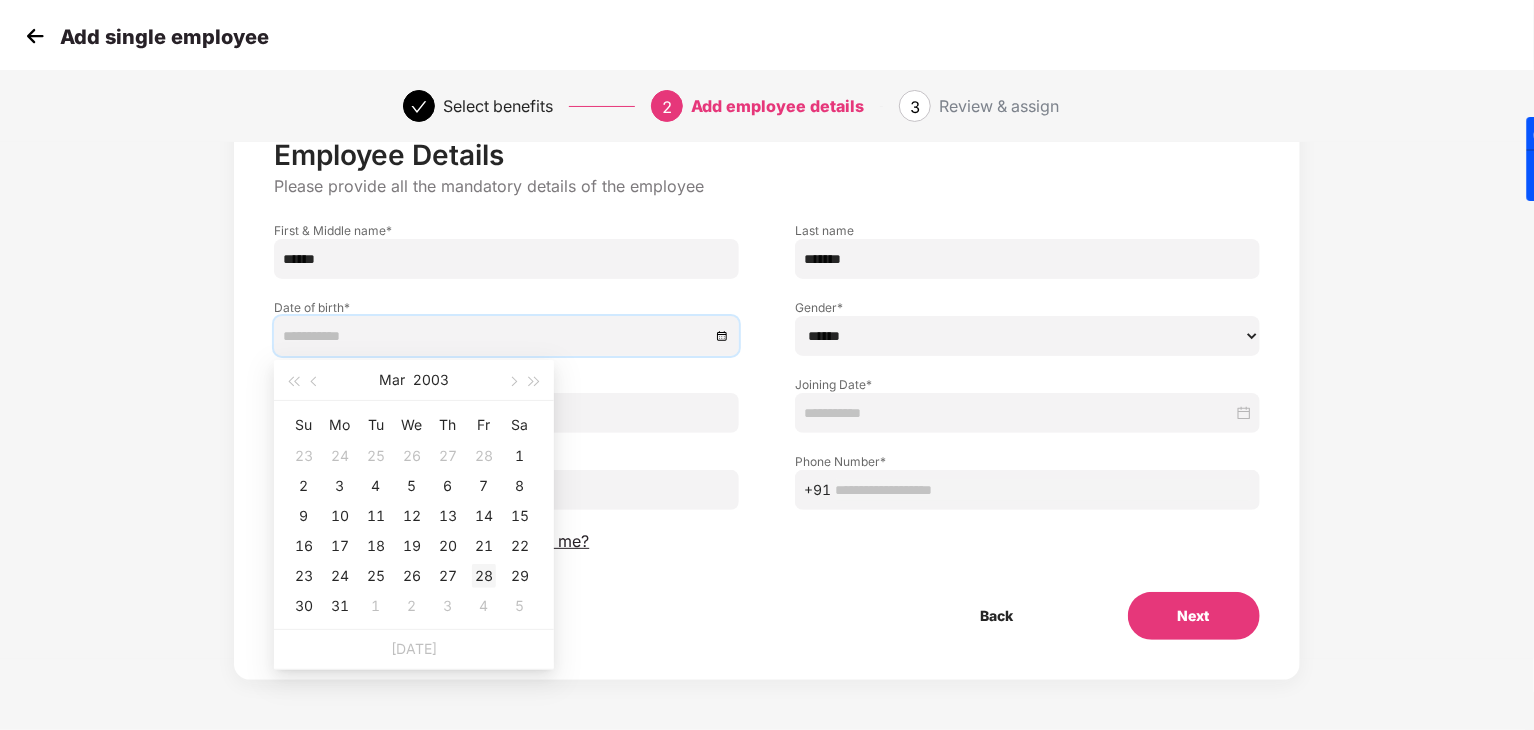 type on "**********" 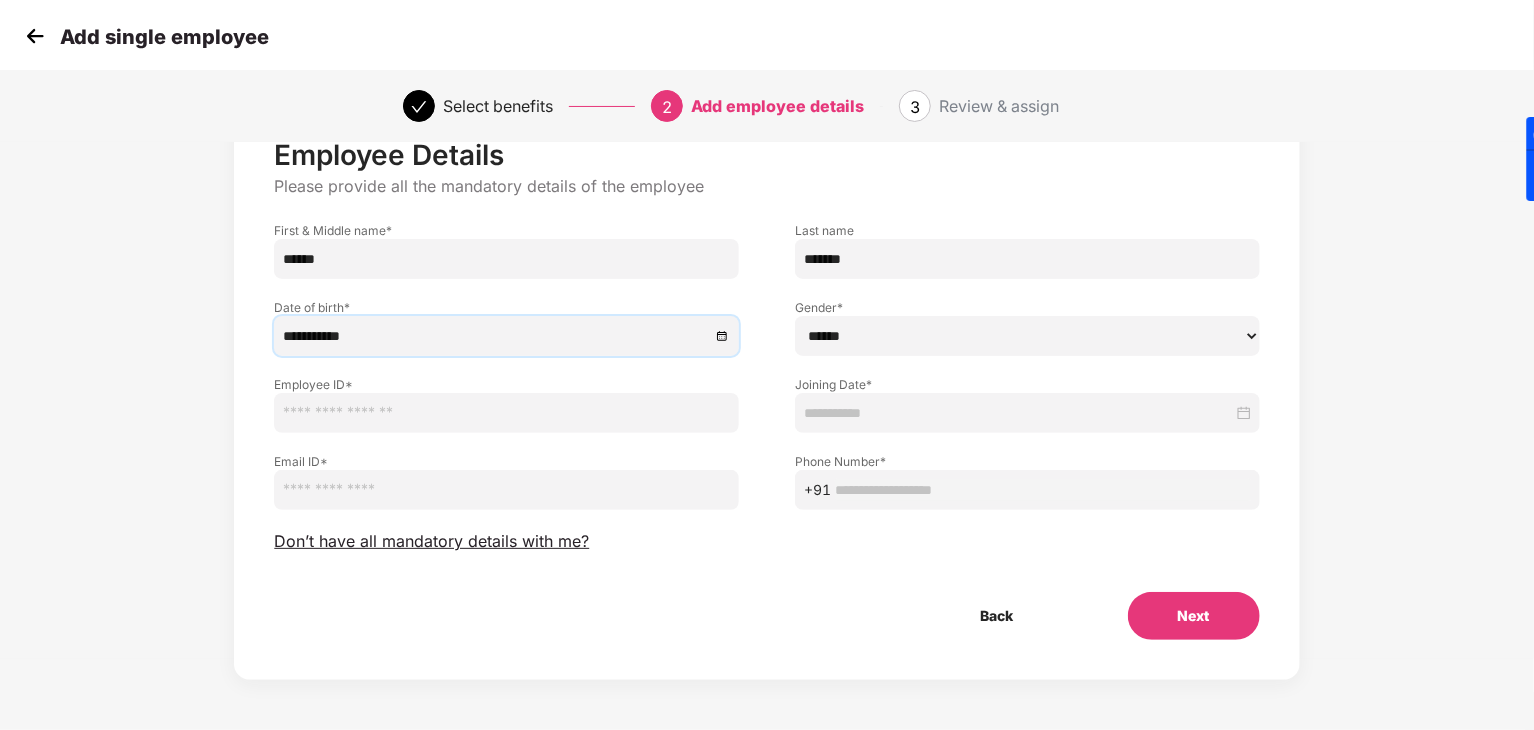 click on "****** **** ******" at bounding box center (1027, 336) 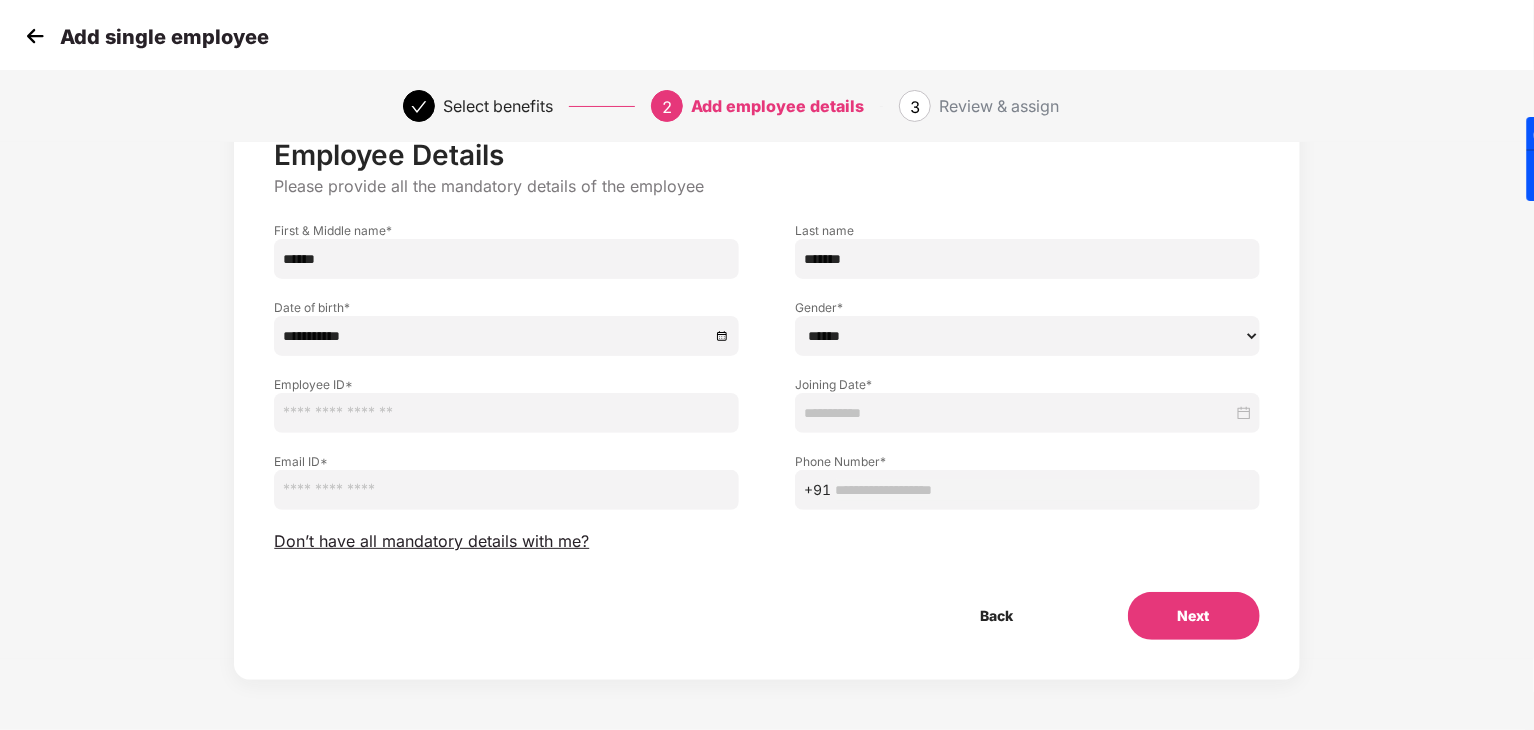 select on "******" 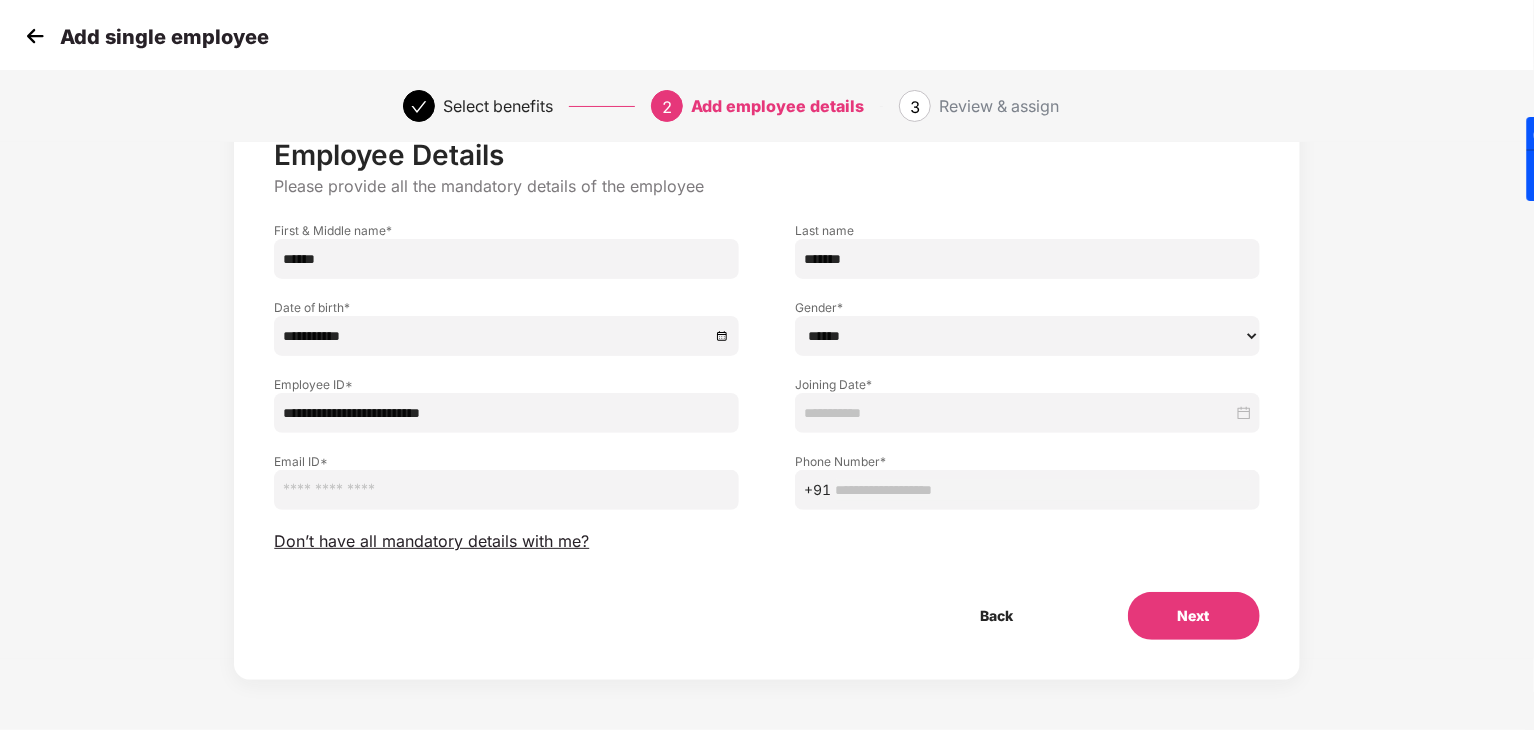 type on "**********" 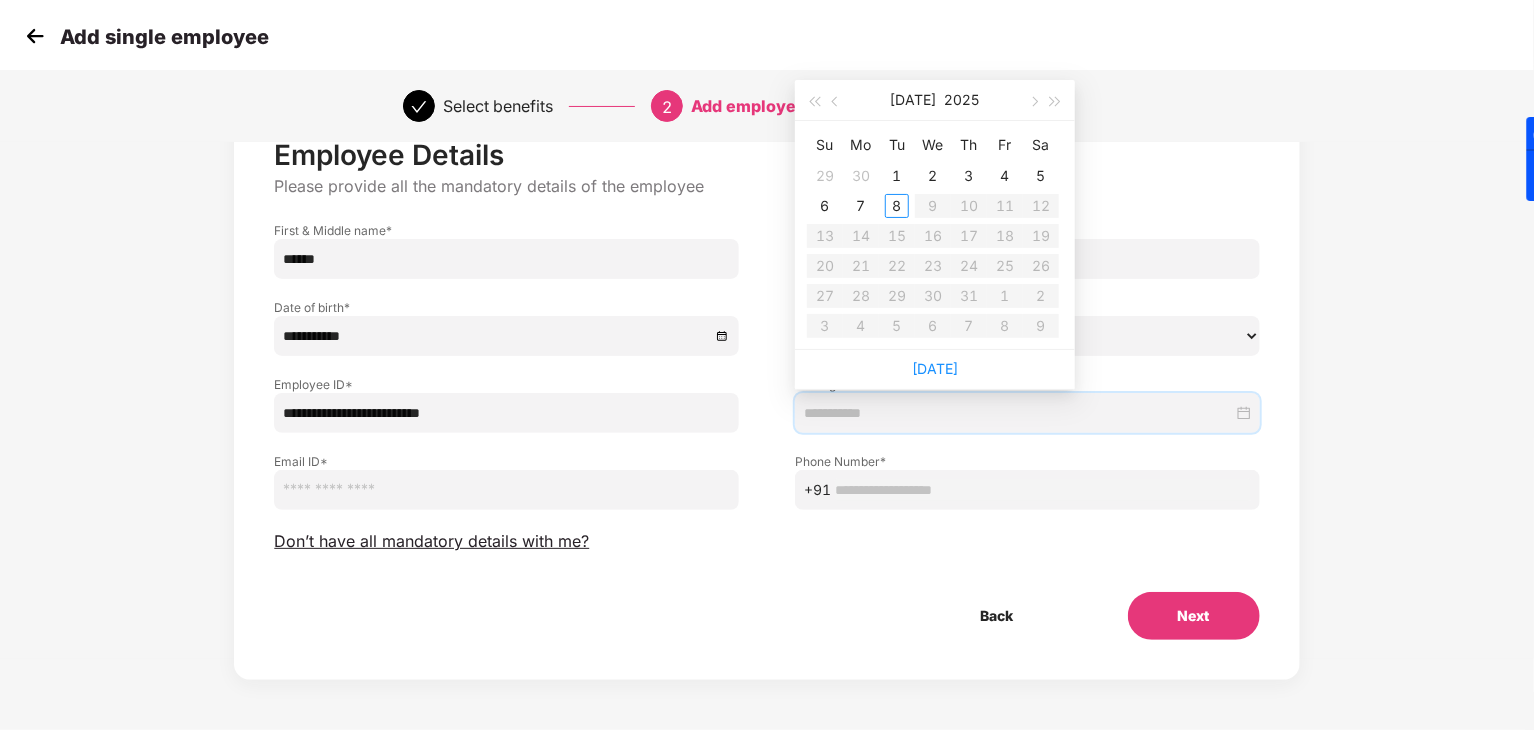 type on "**********" 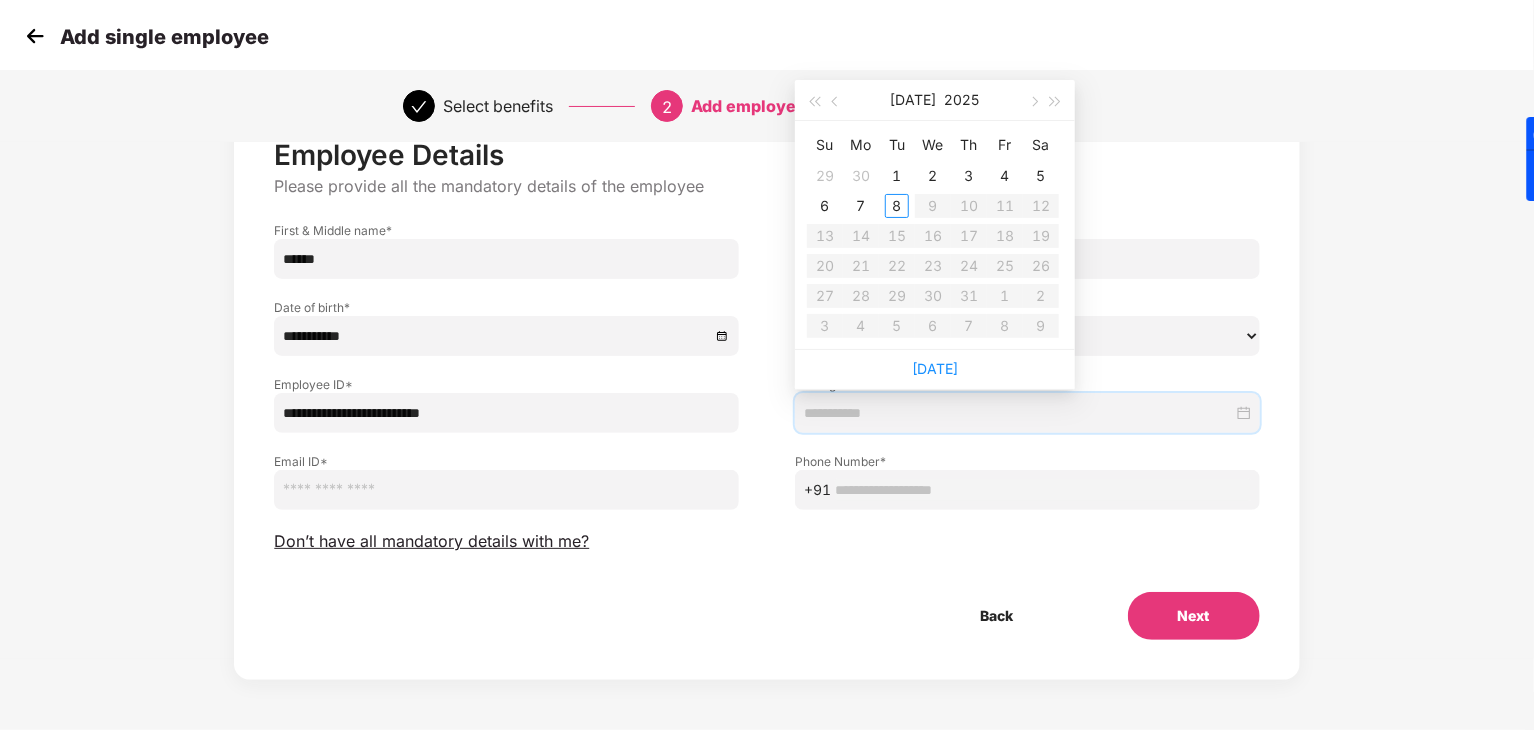 click on "Tu" at bounding box center [897, 145] 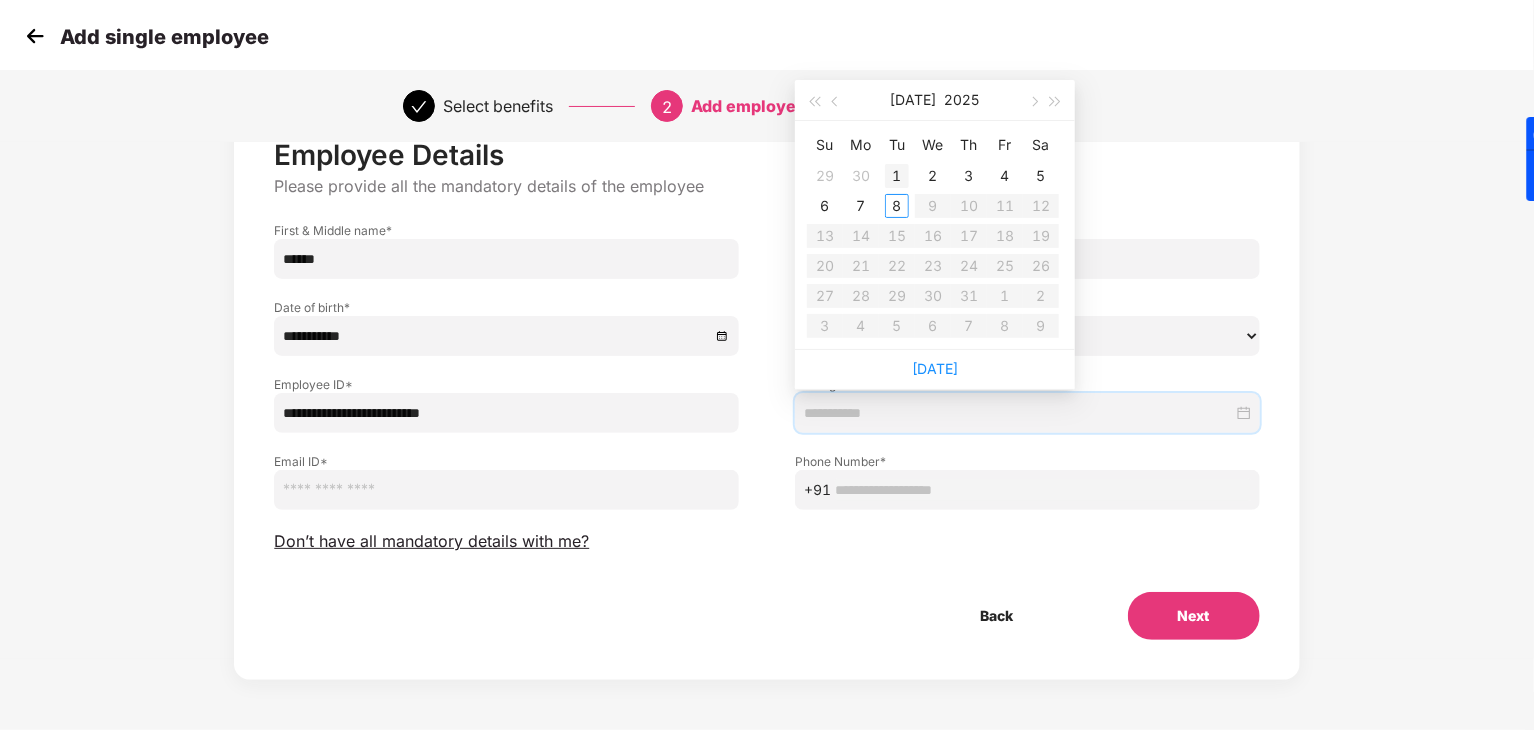 type on "**********" 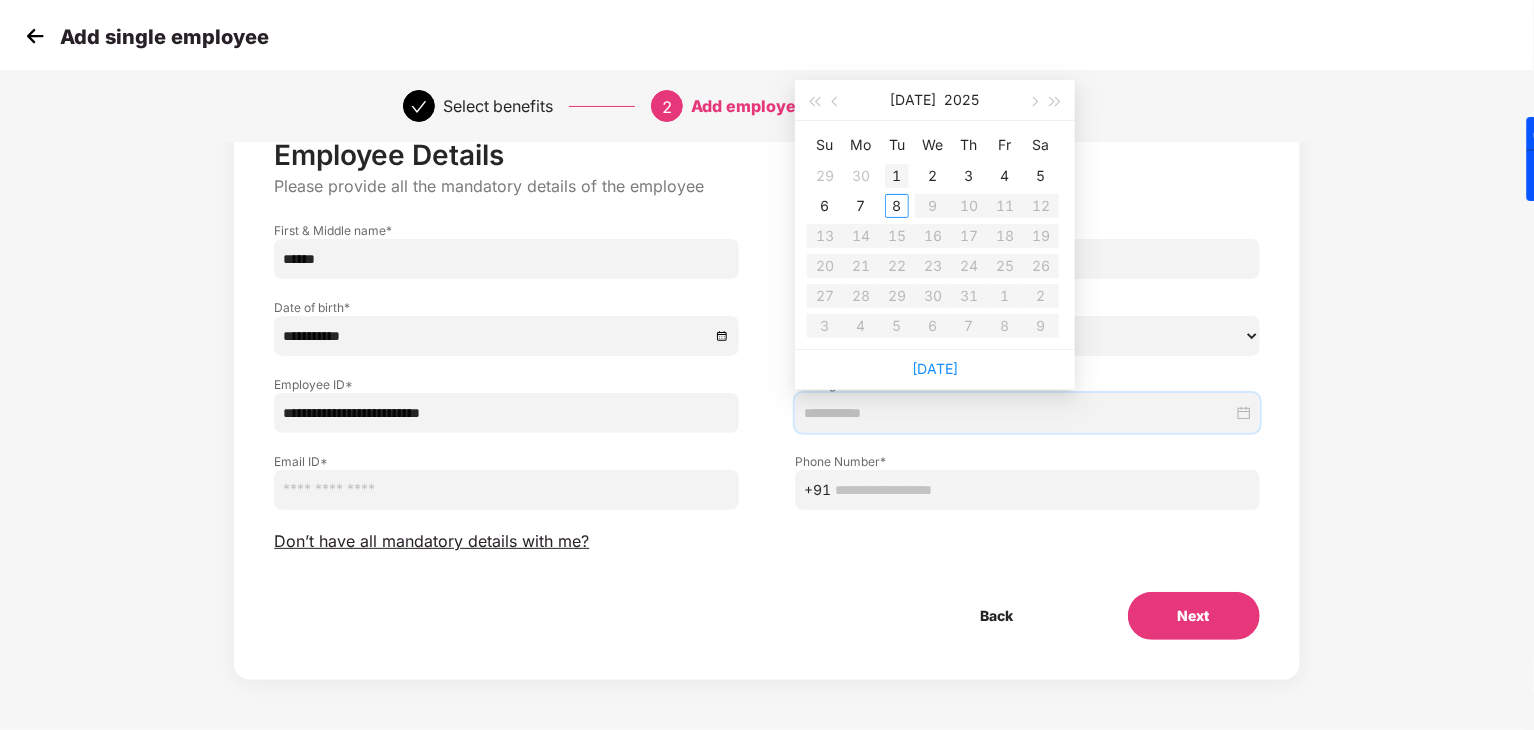 click on "1" at bounding box center [897, 176] 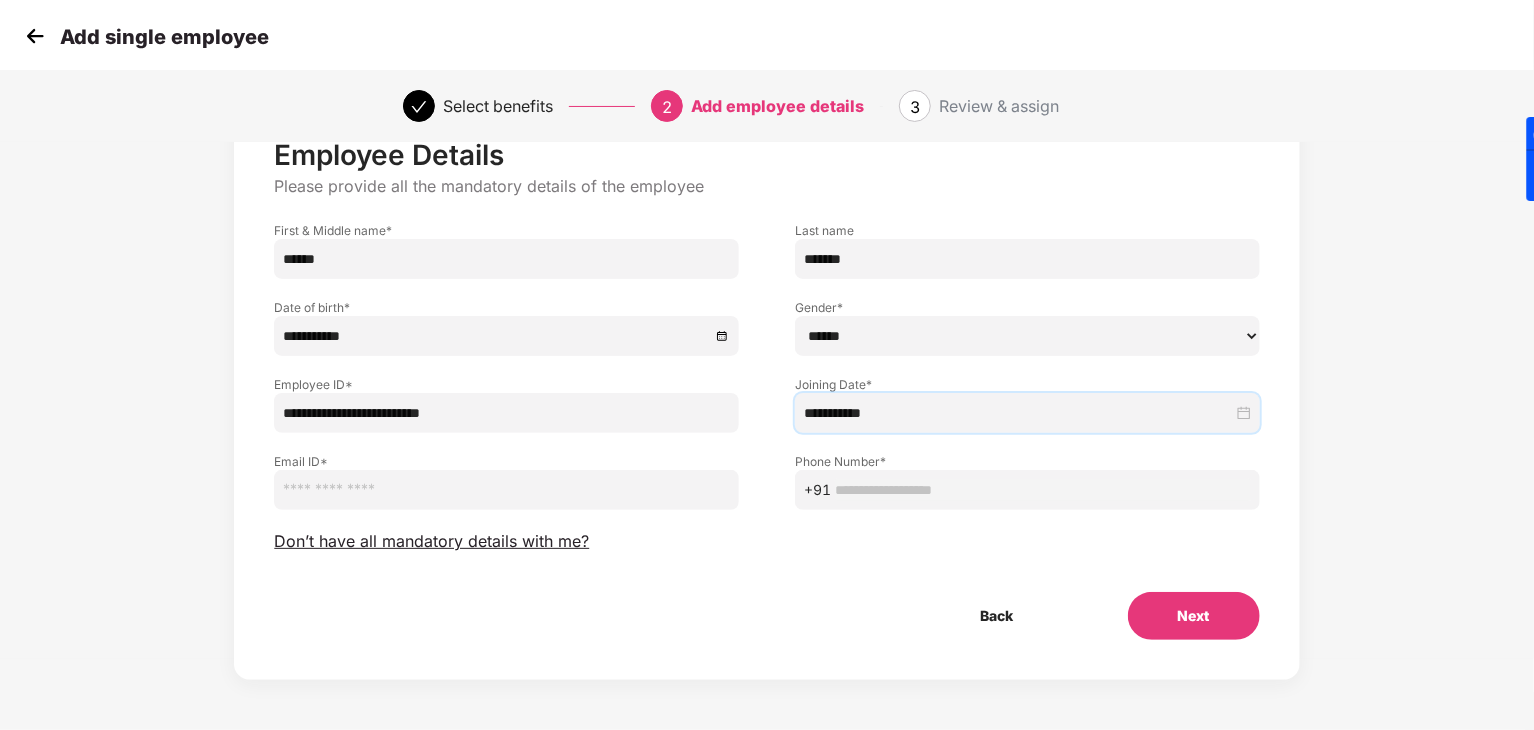 click at bounding box center (506, 490) 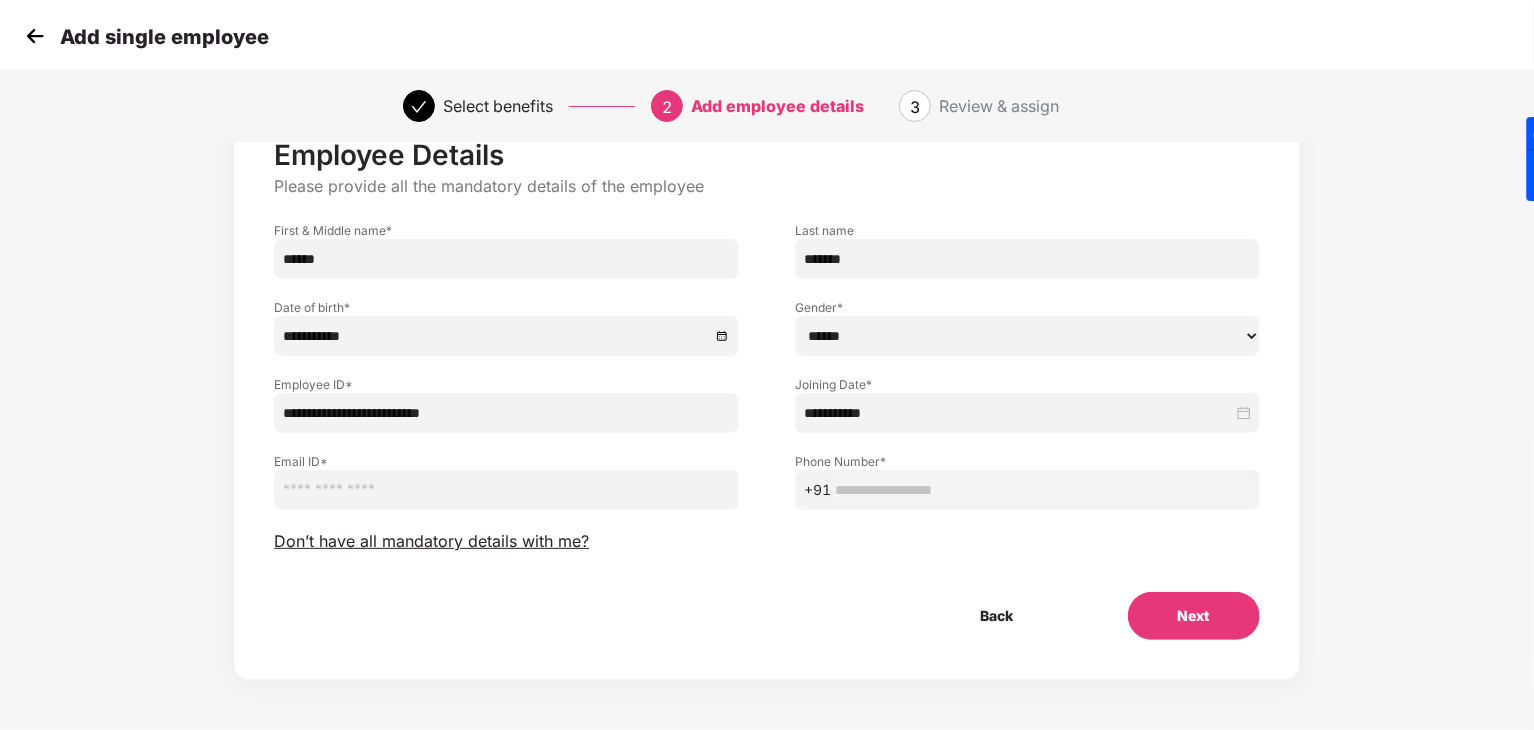 click on "**********" at bounding box center (506, 413) 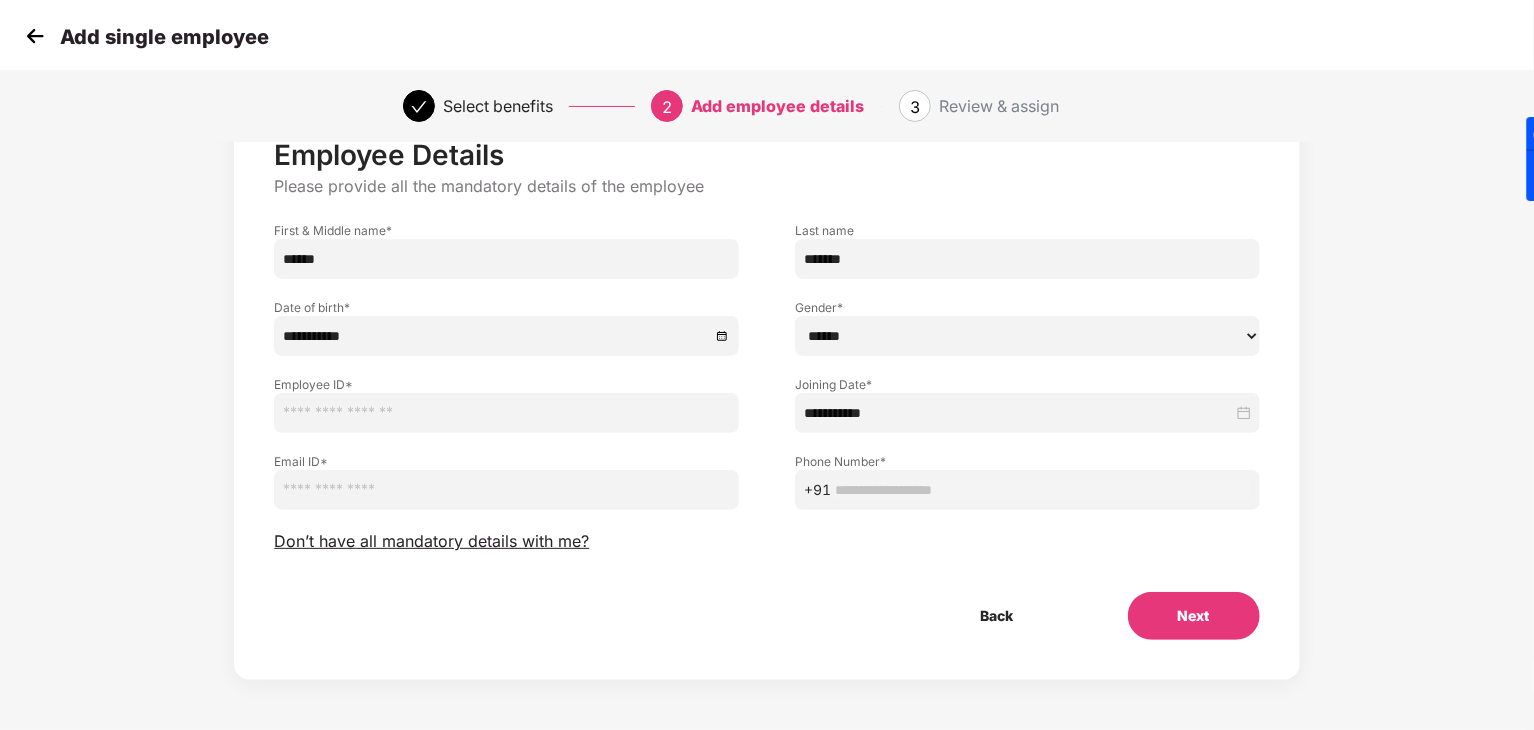 type 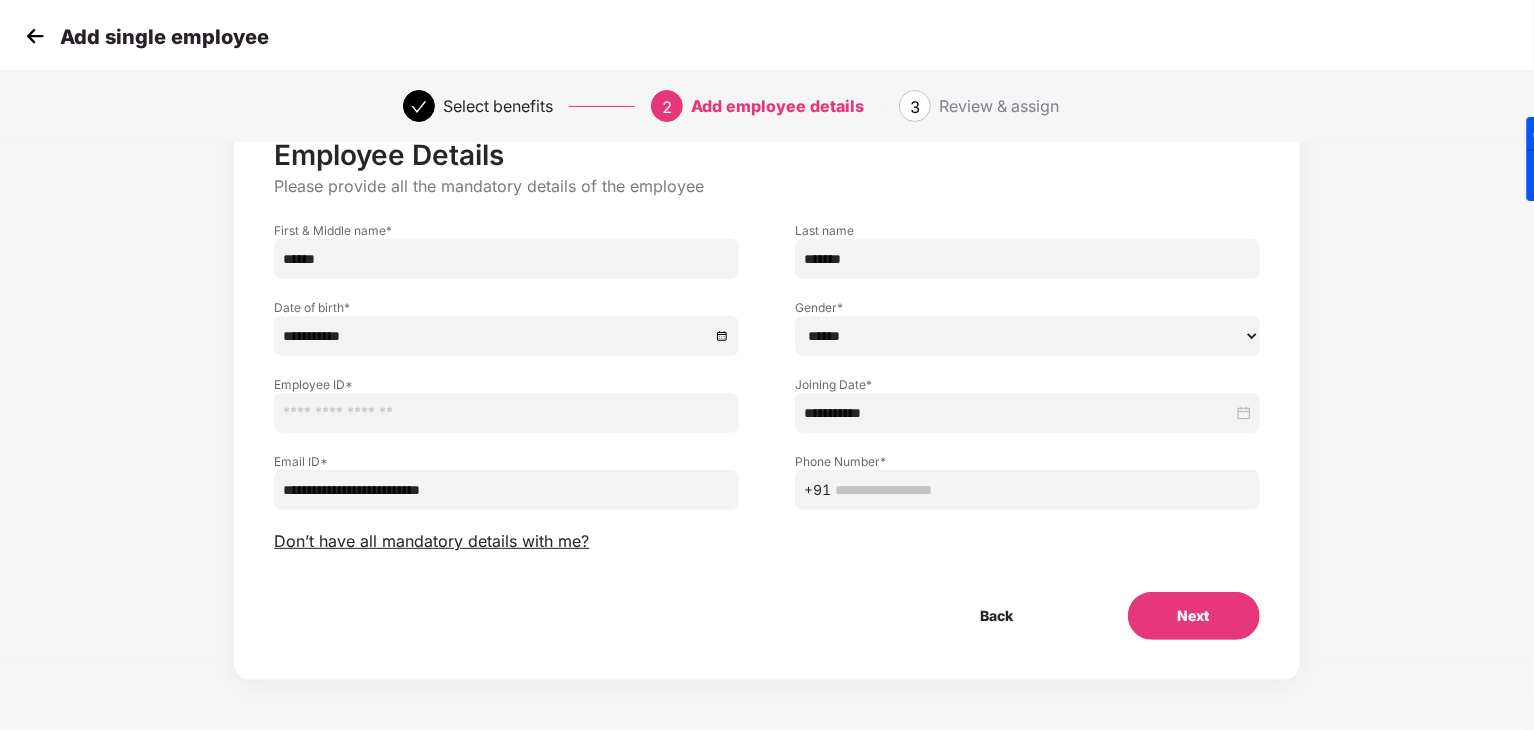 type on "**********" 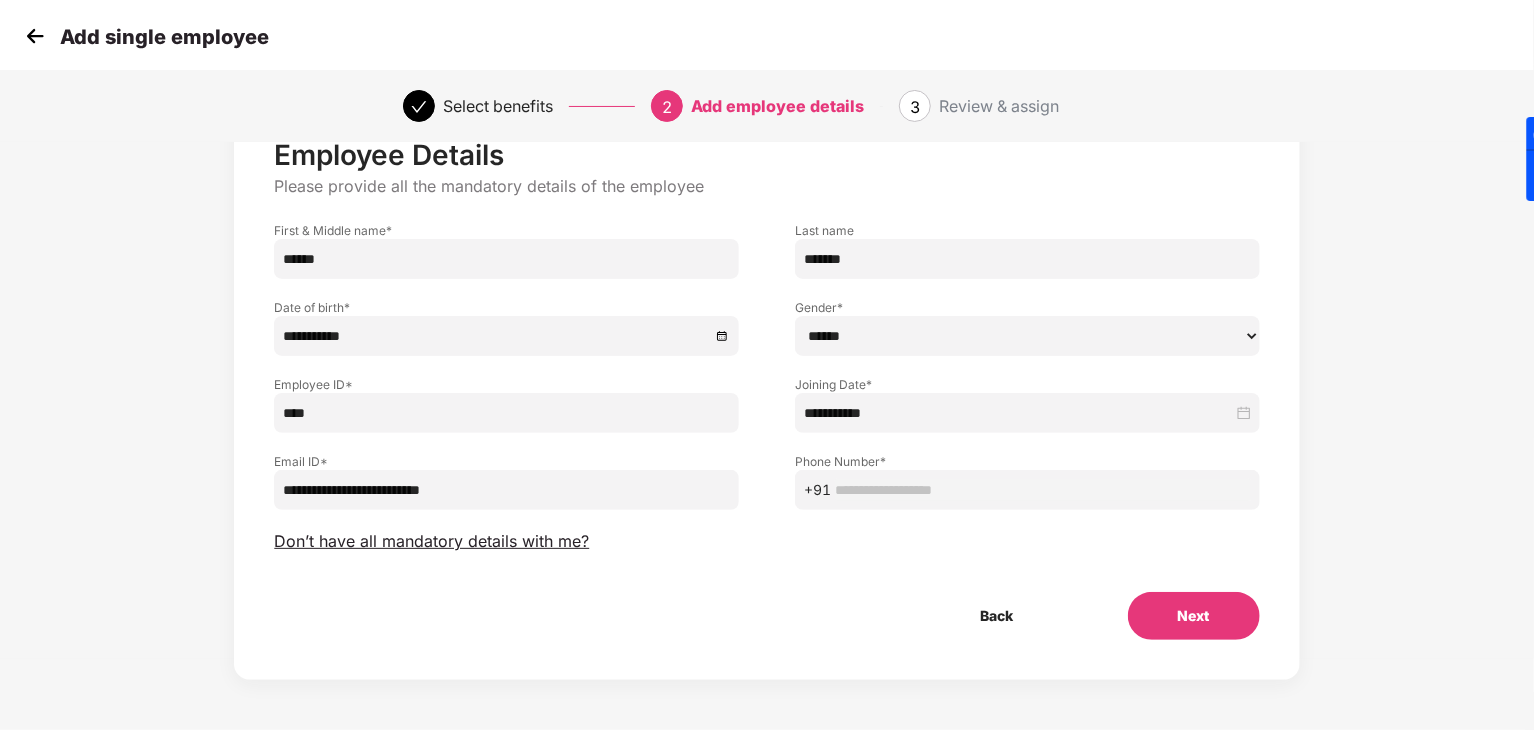 type on "****" 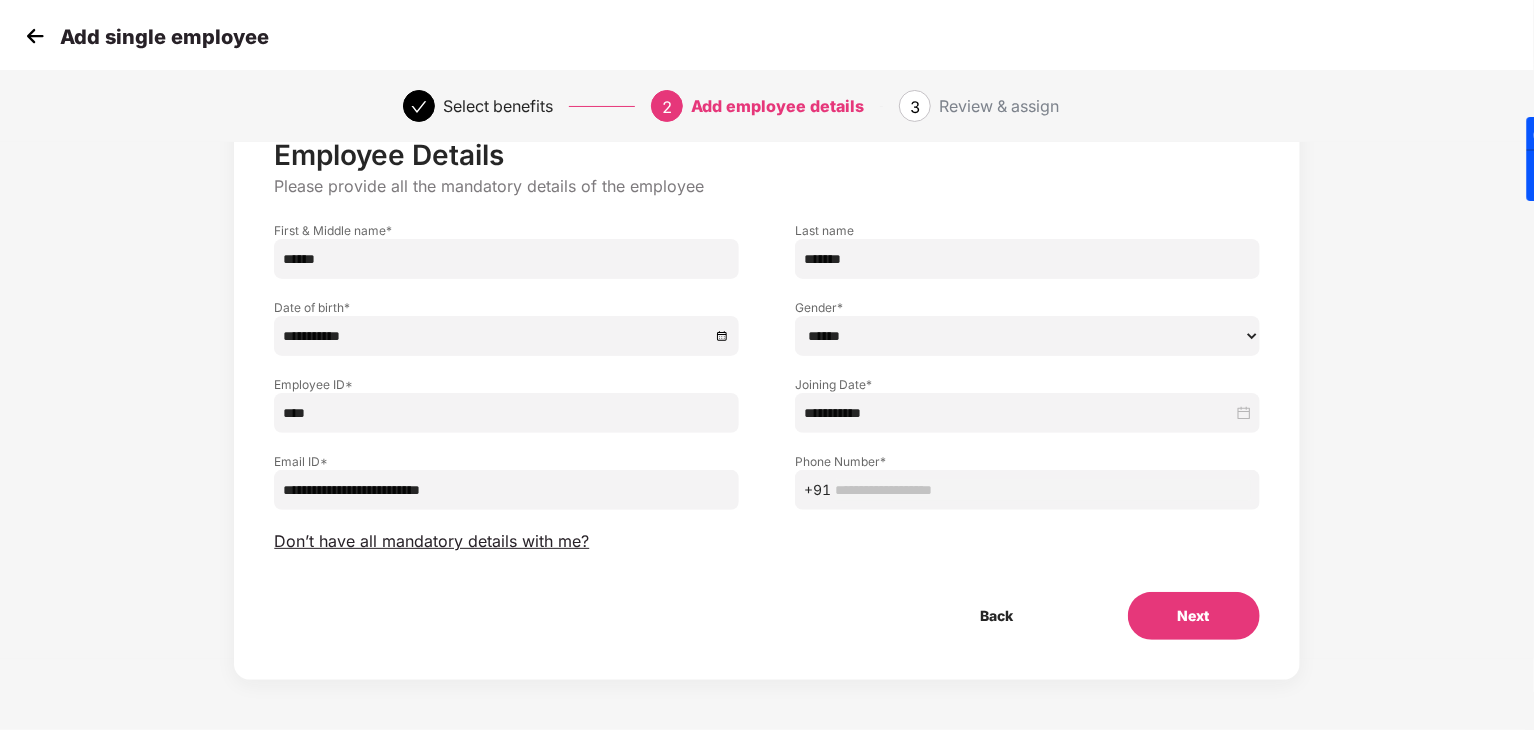 click on "+91" at bounding box center [1027, 490] 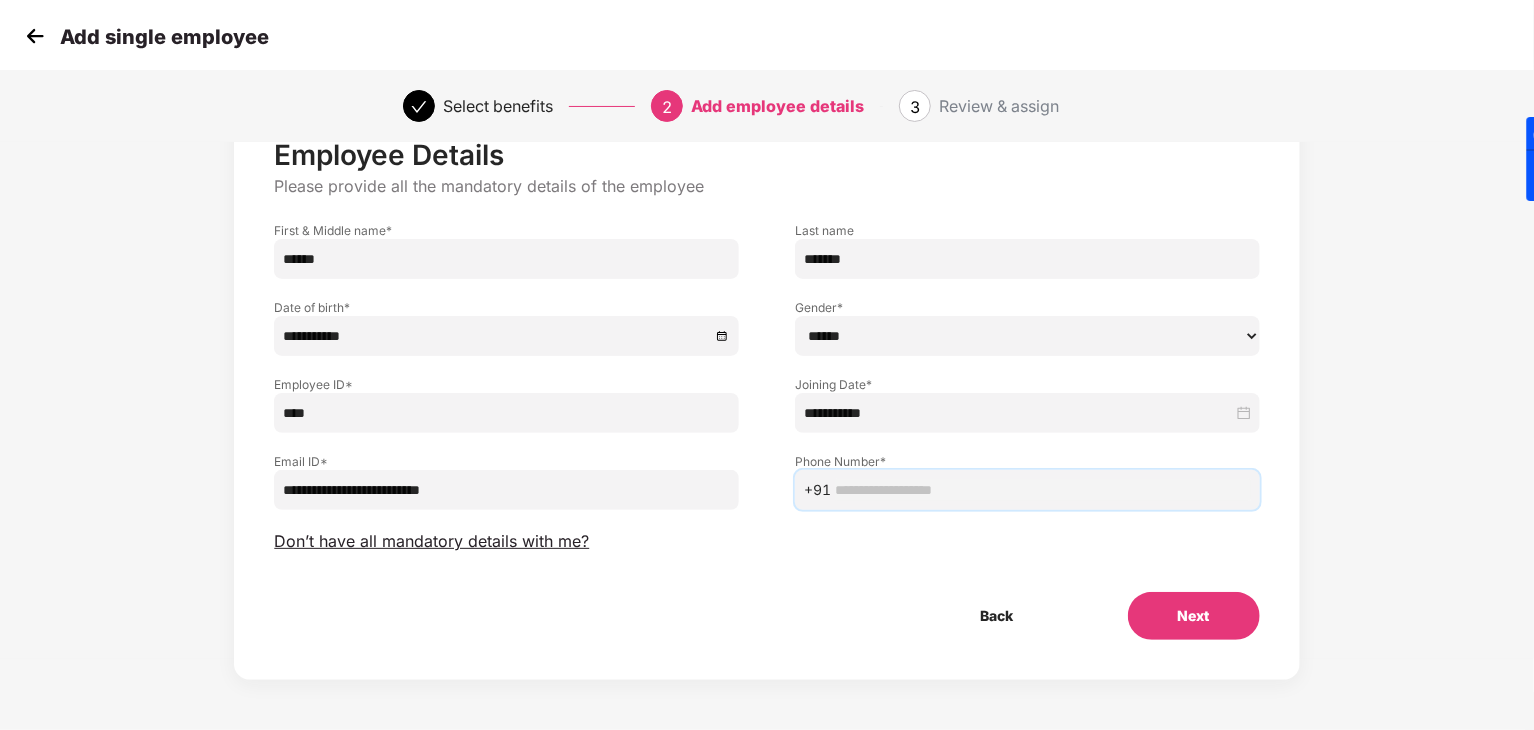 paste on "**********" 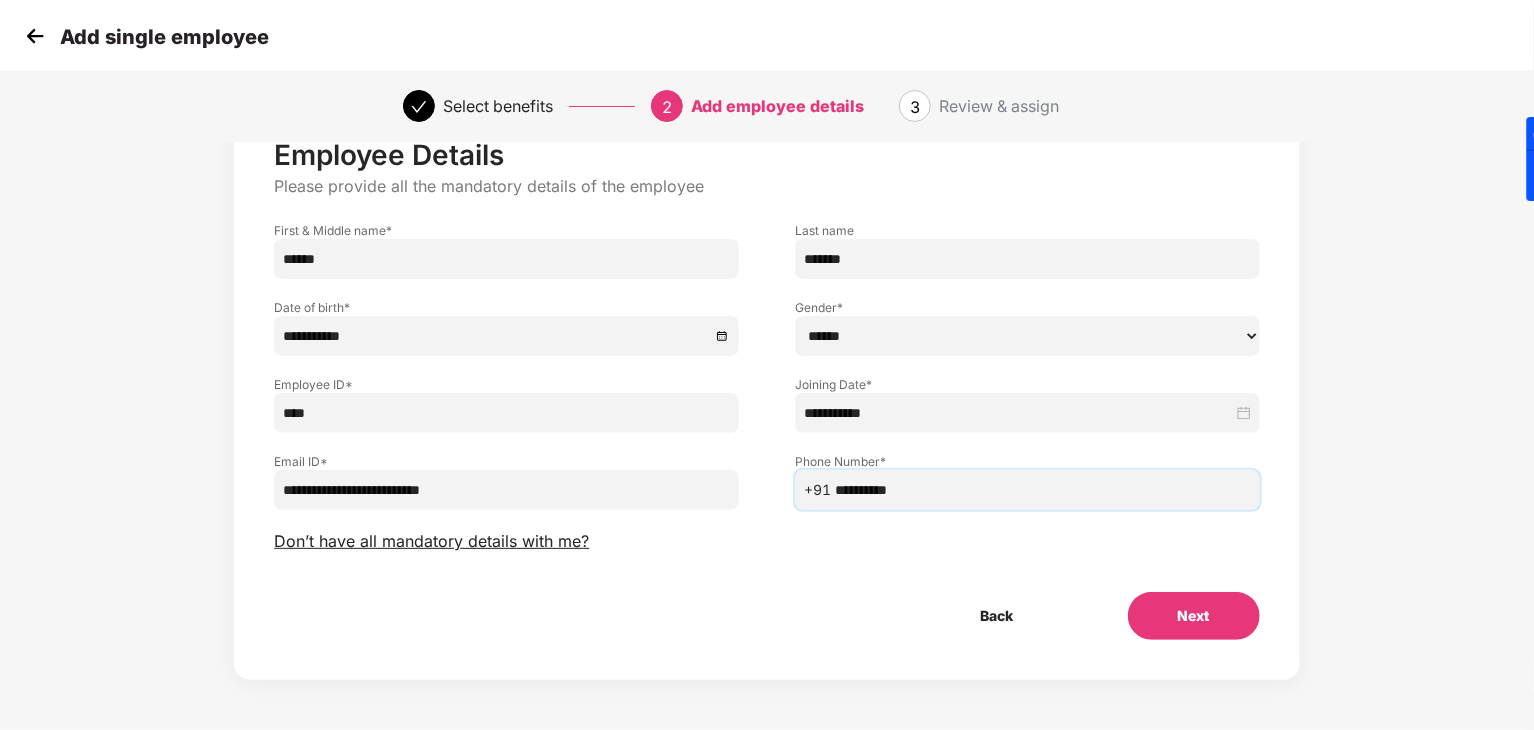 type on "**********" 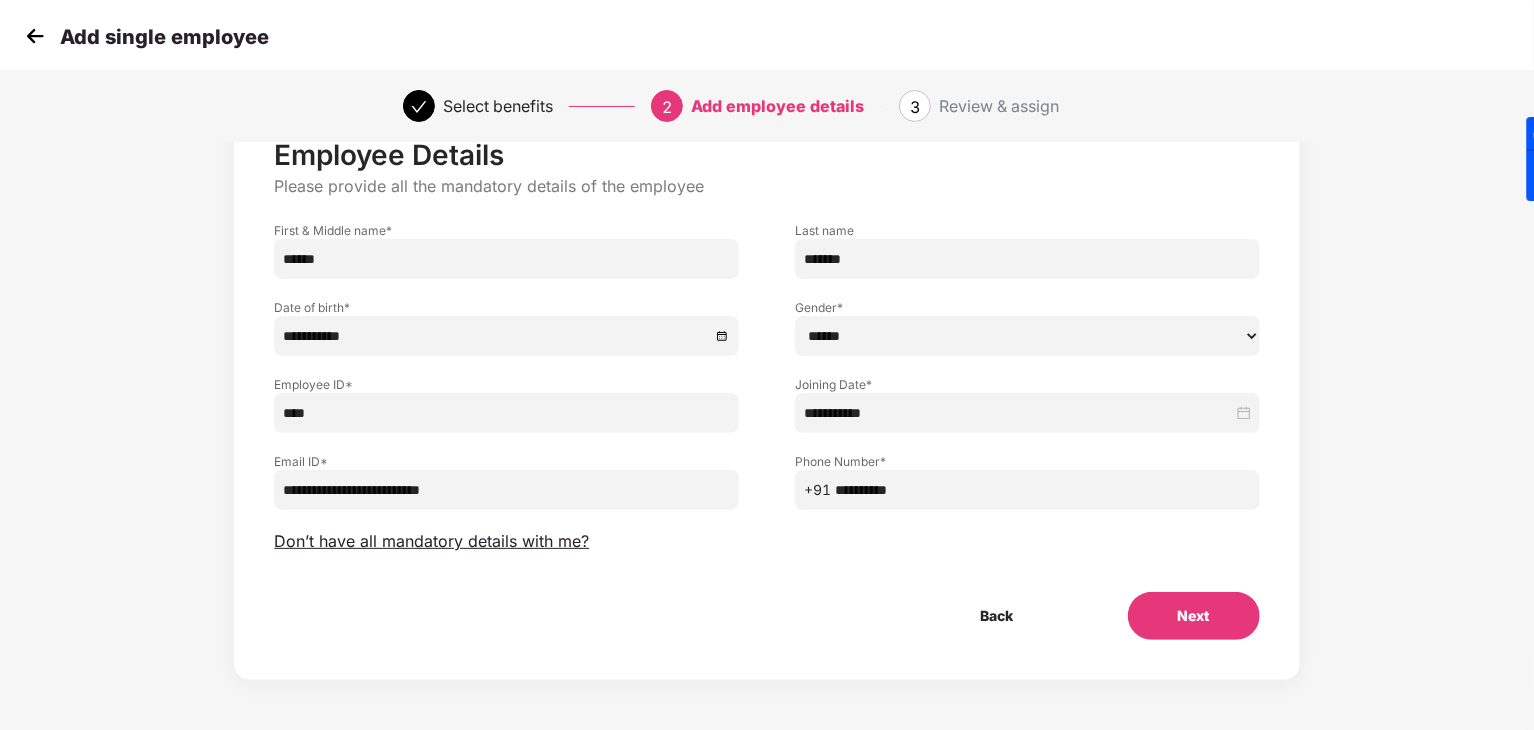 click on "**********" at bounding box center [766, 389] 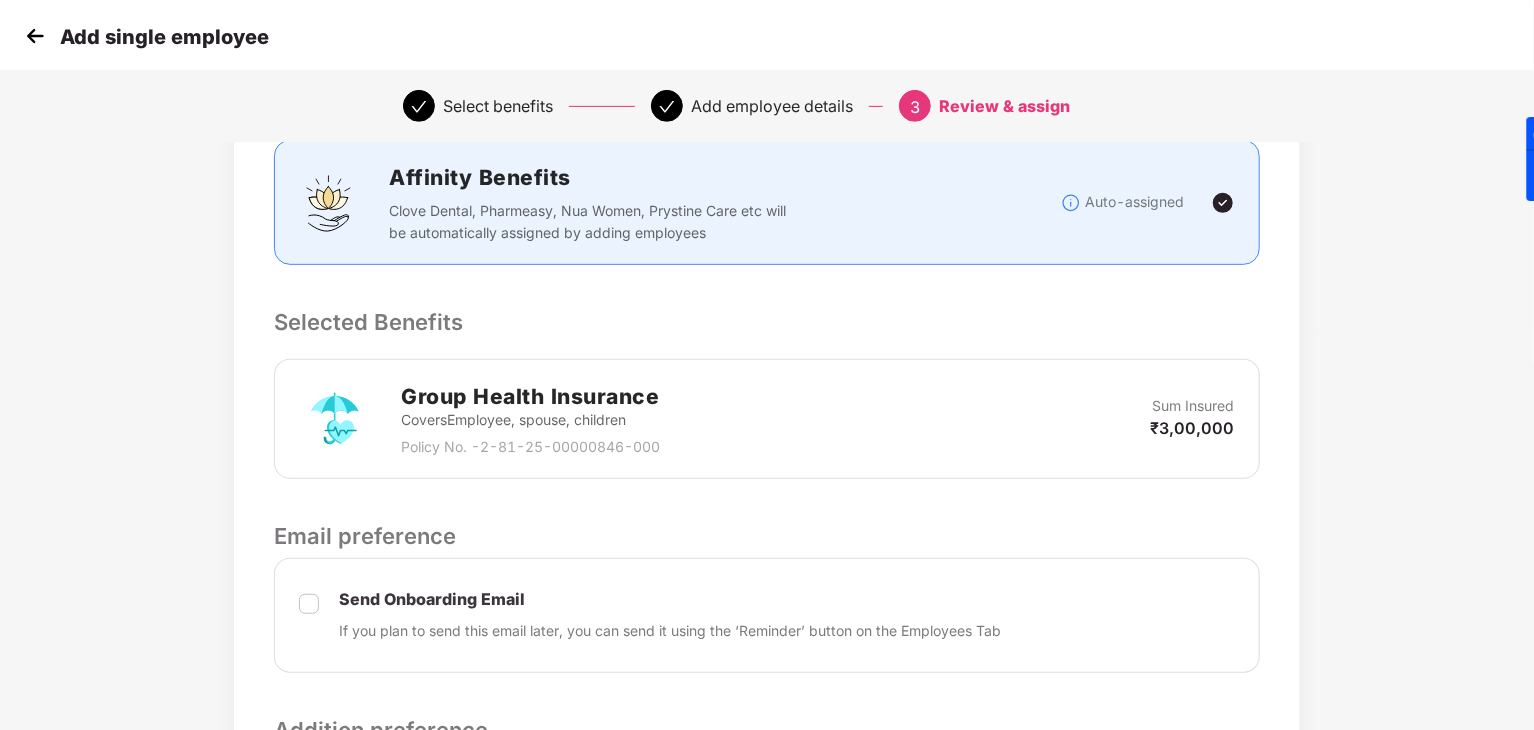 scroll, scrollTop: 100, scrollLeft: 0, axis: vertical 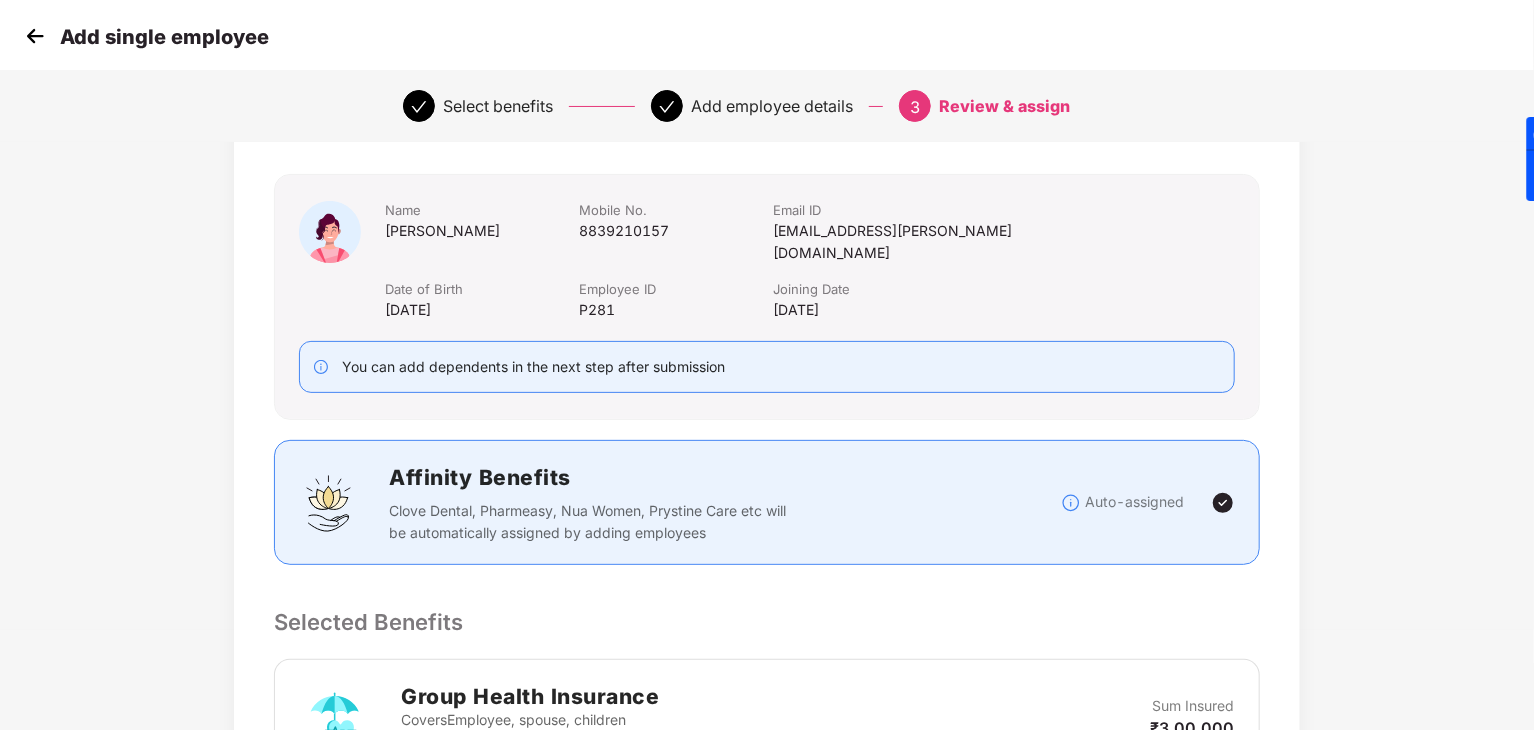 click at bounding box center (1223, 503) 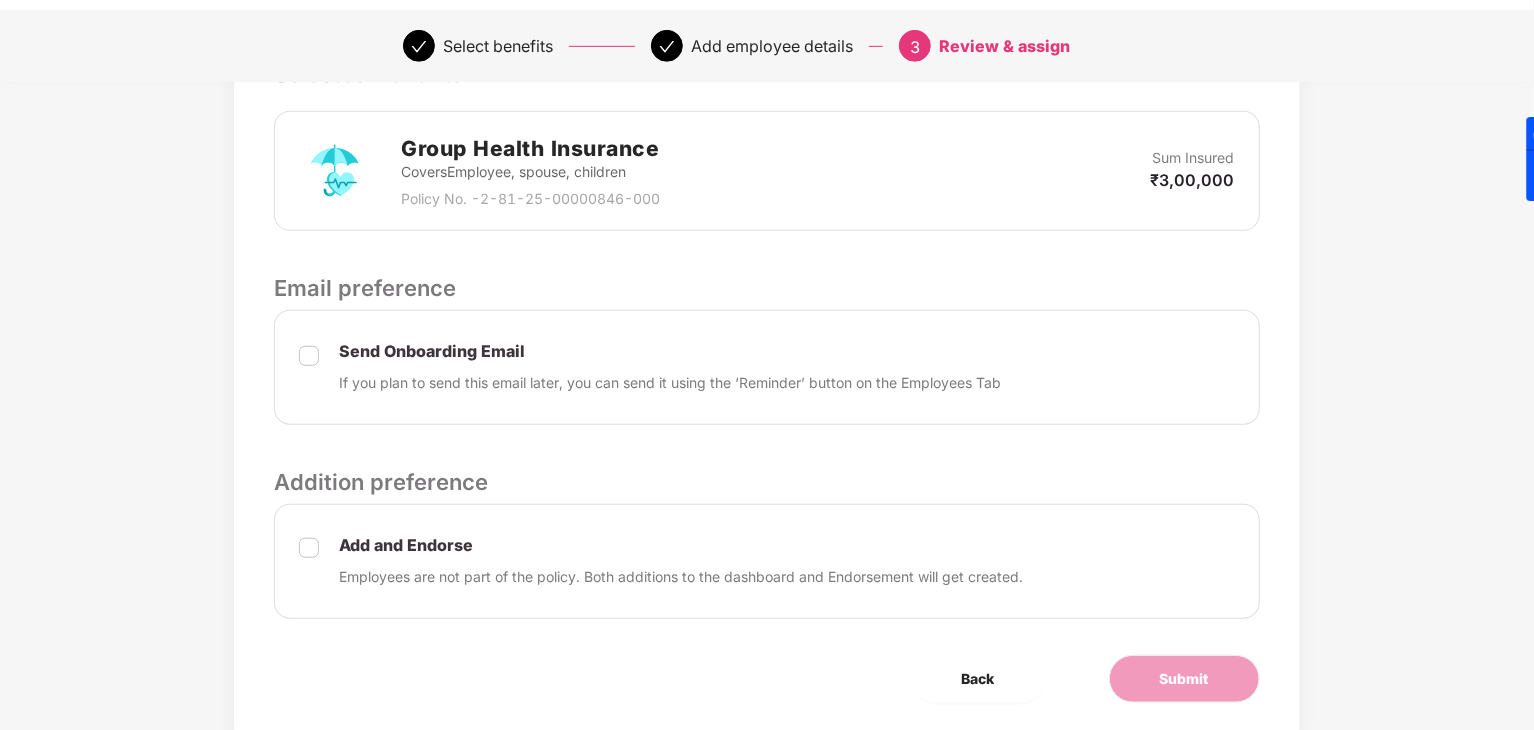 scroll, scrollTop: 687, scrollLeft: 0, axis: vertical 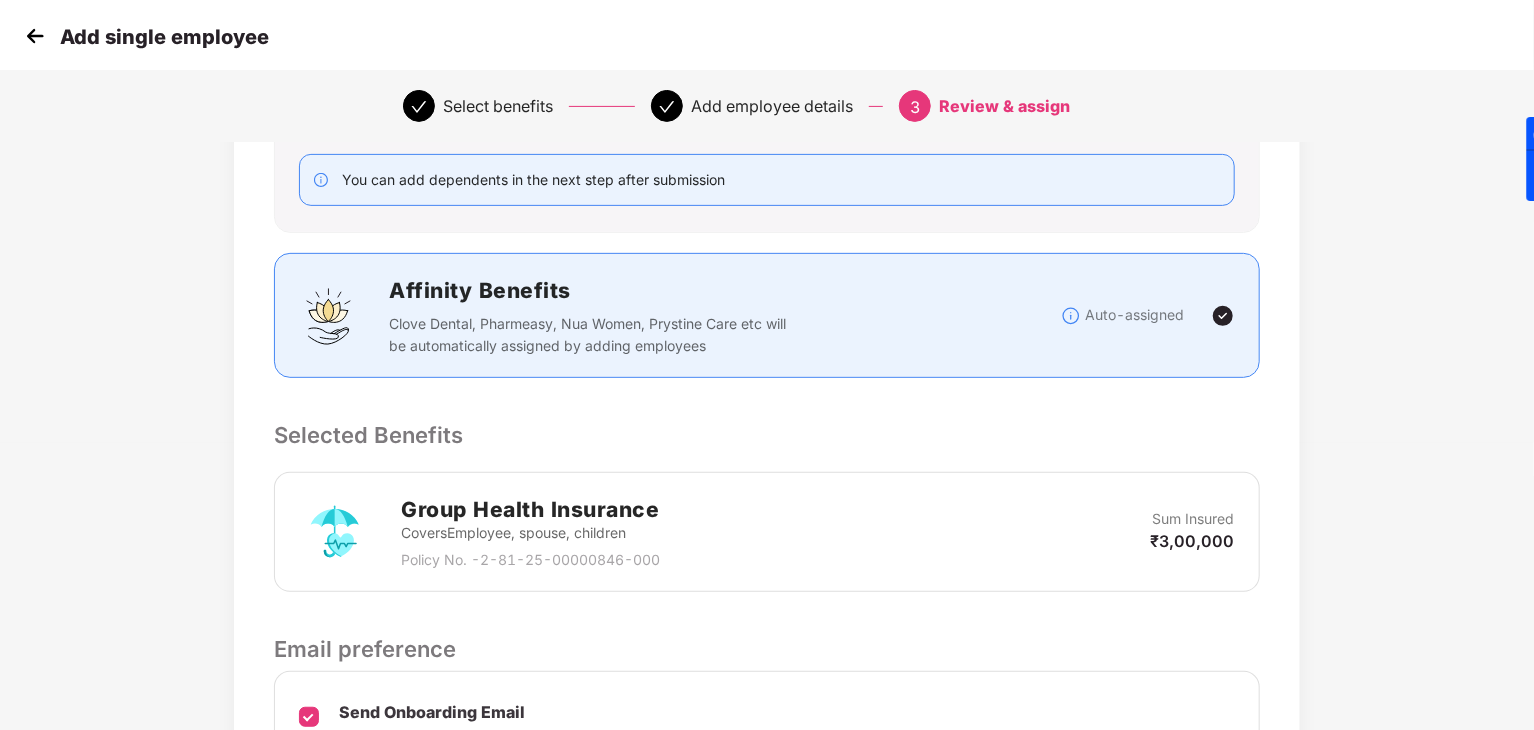 click at bounding box center (1223, 316) 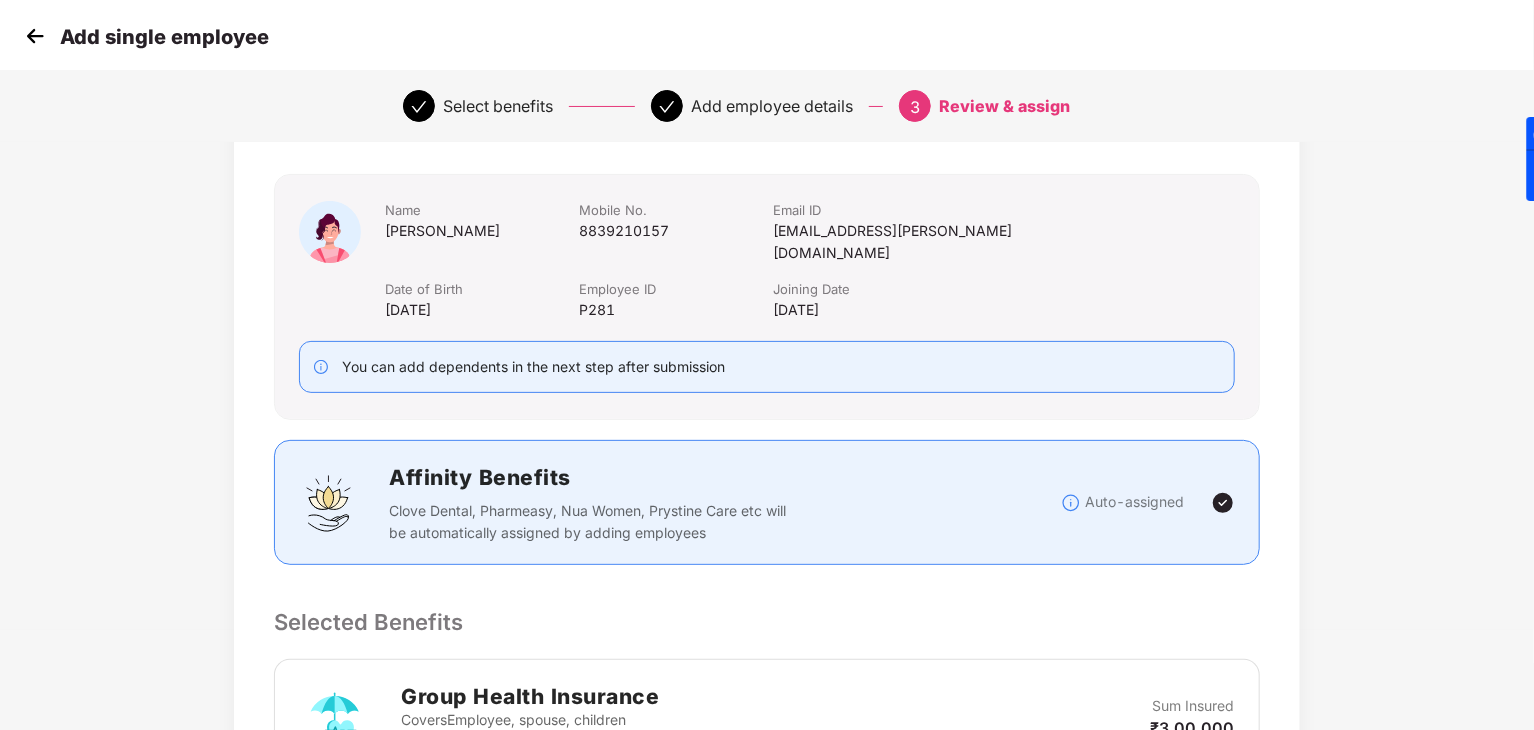 scroll, scrollTop: 687, scrollLeft: 0, axis: vertical 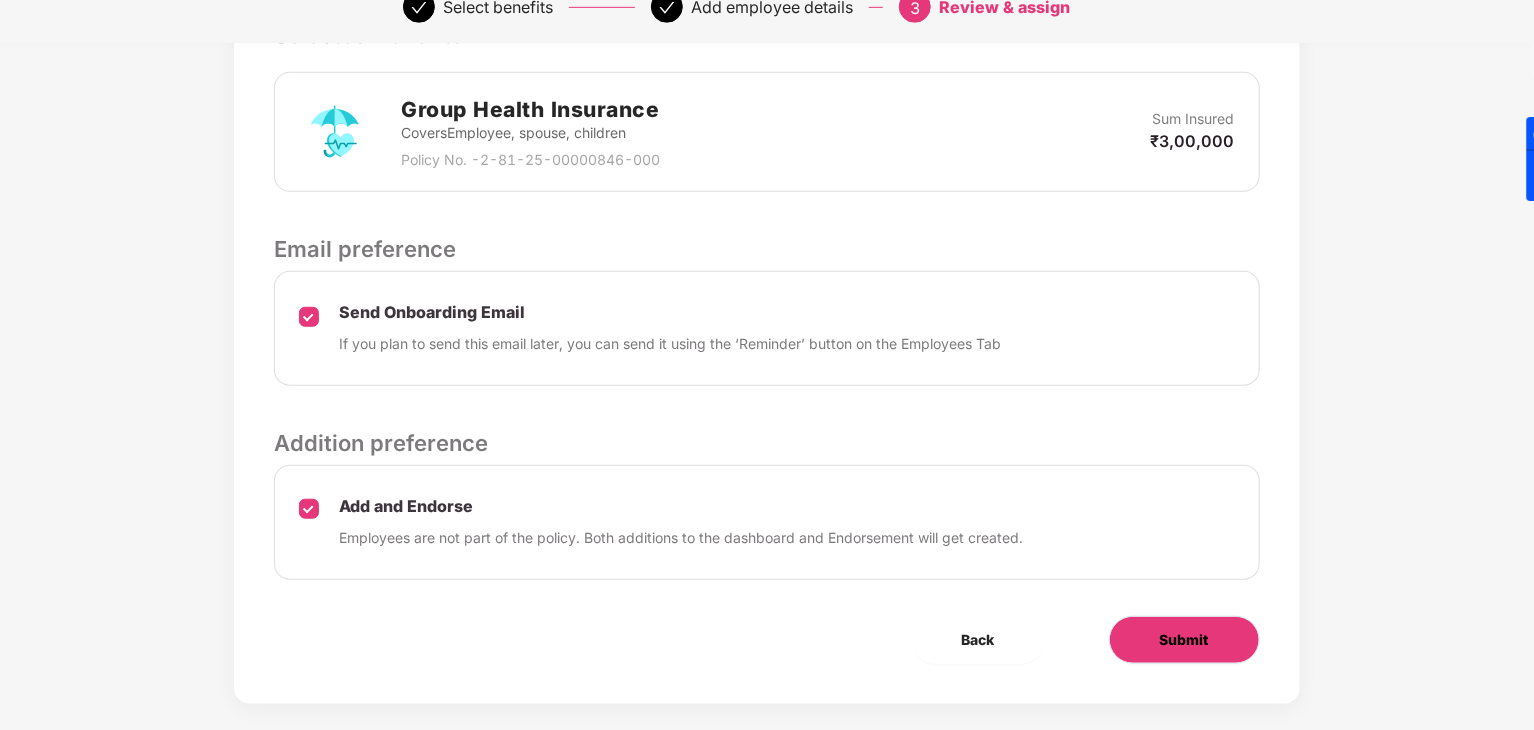 click on "Submit" at bounding box center [1184, 640] 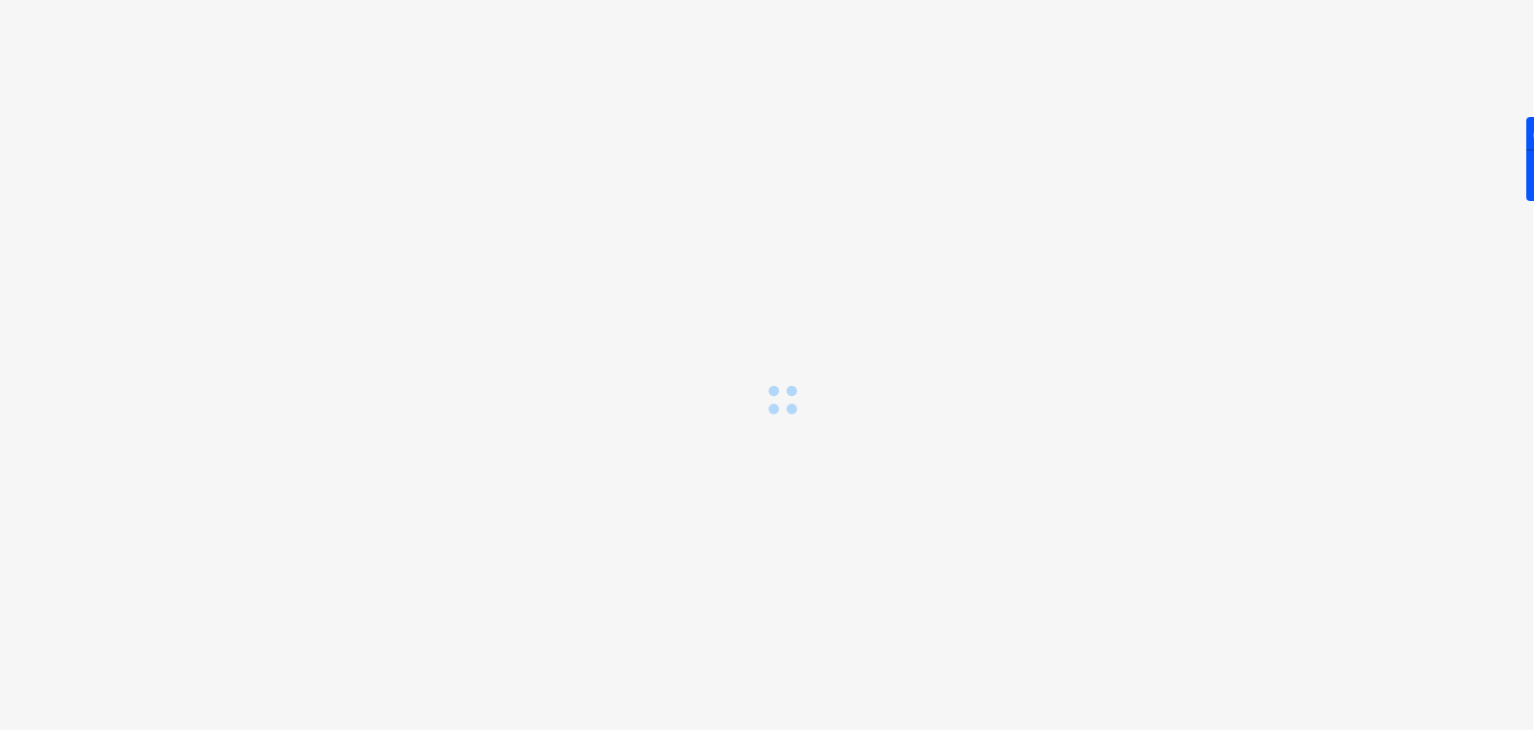 scroll, scrollTop: 0, scrollLeft: 0, axis: both 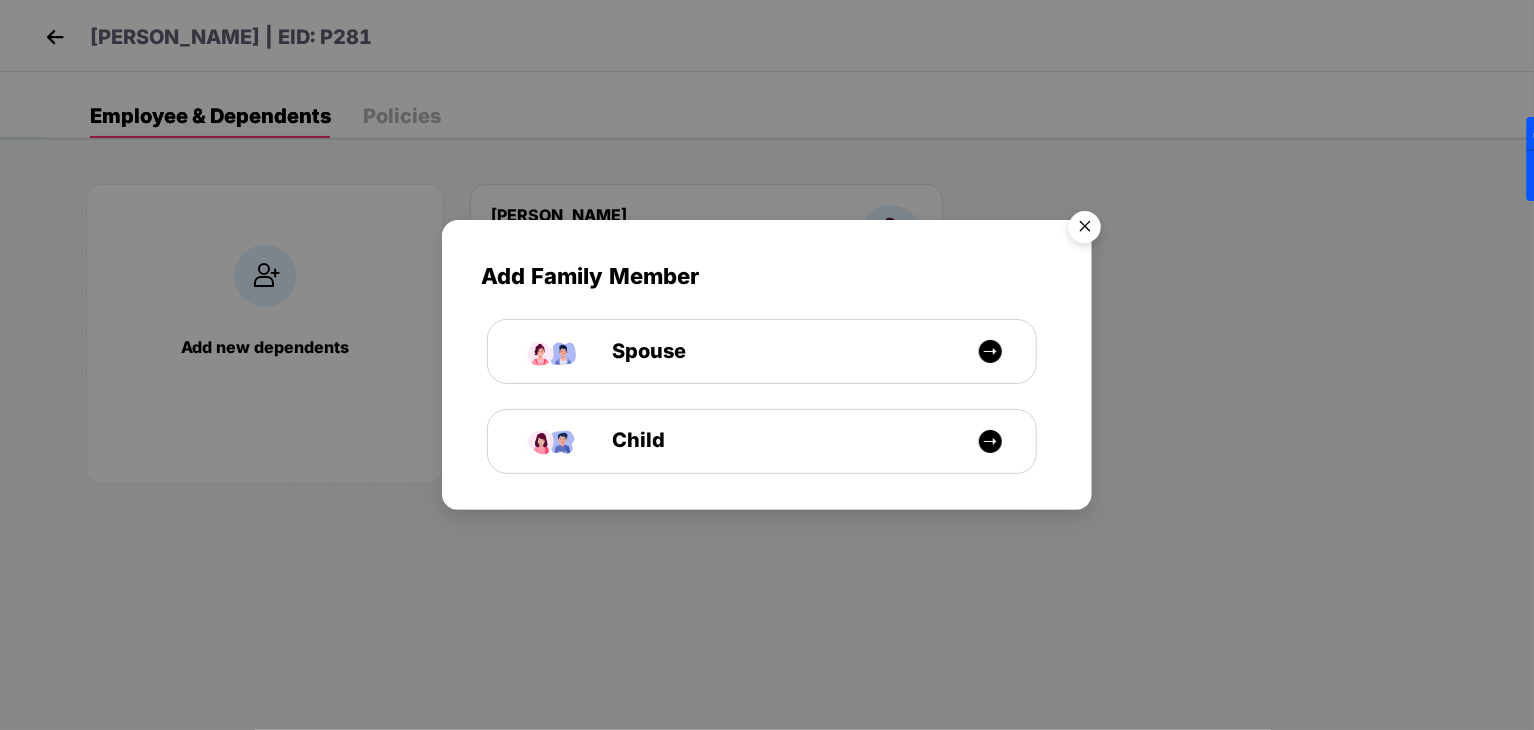 click at bounding box center (1085, 230) 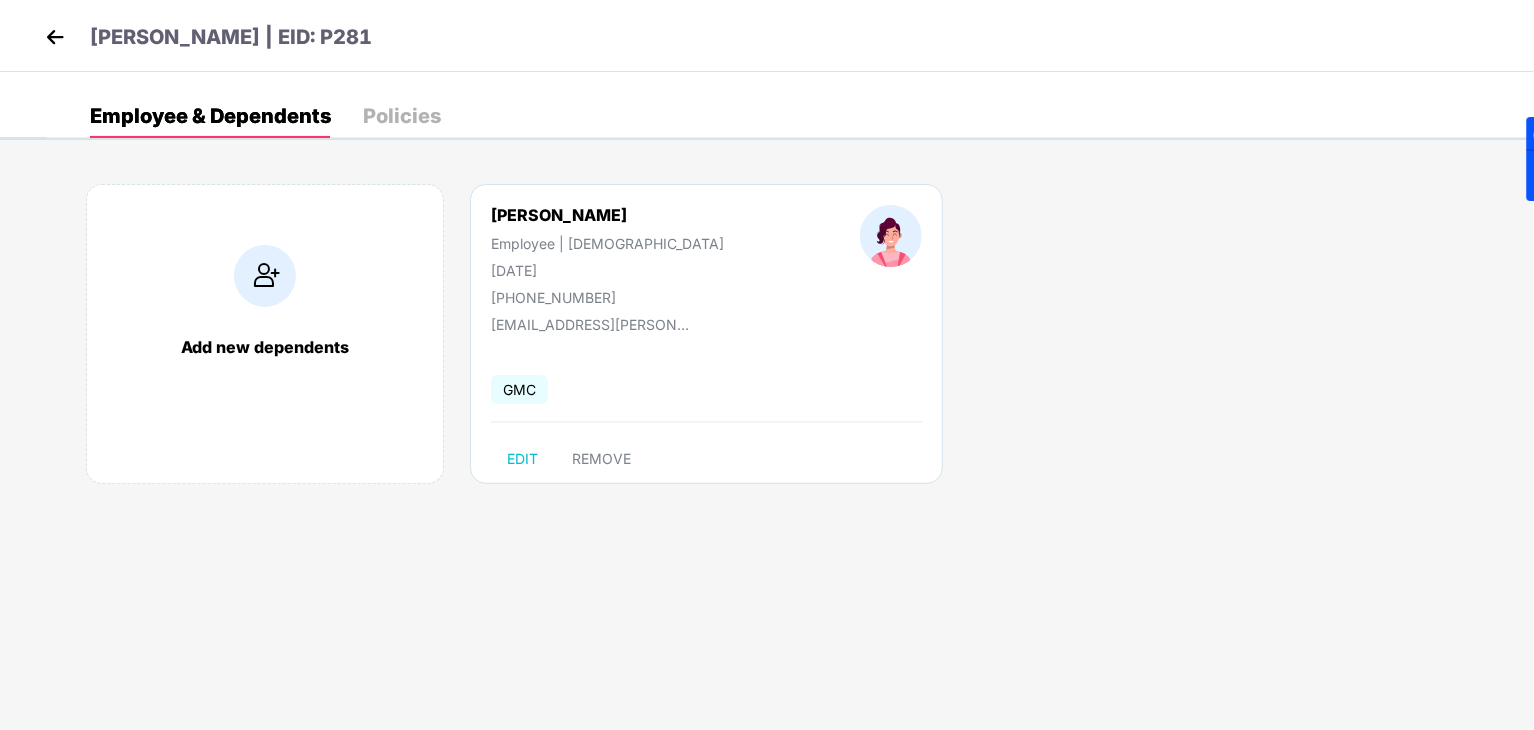 click at bounding box center [55, 37] 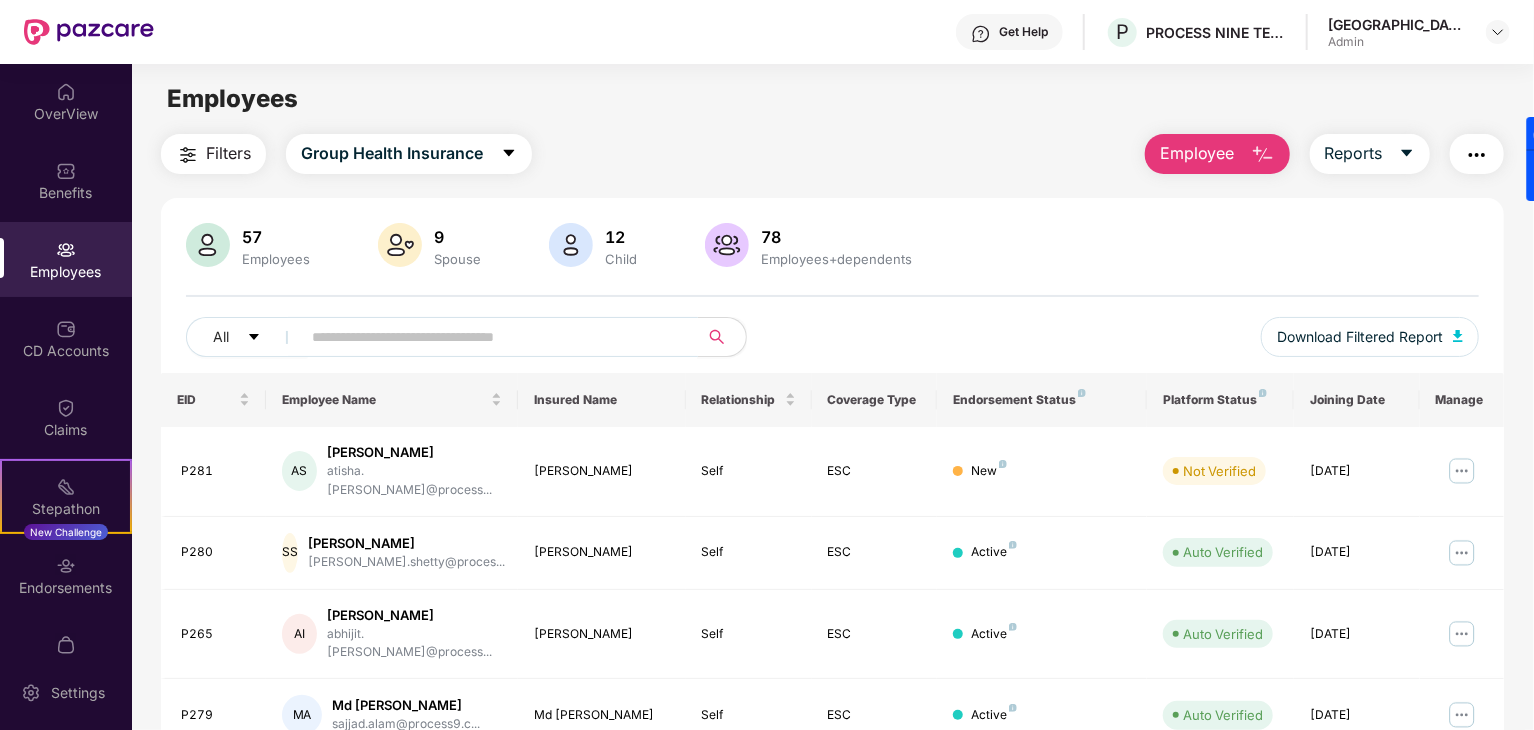 click at bounding box center [491, 337] 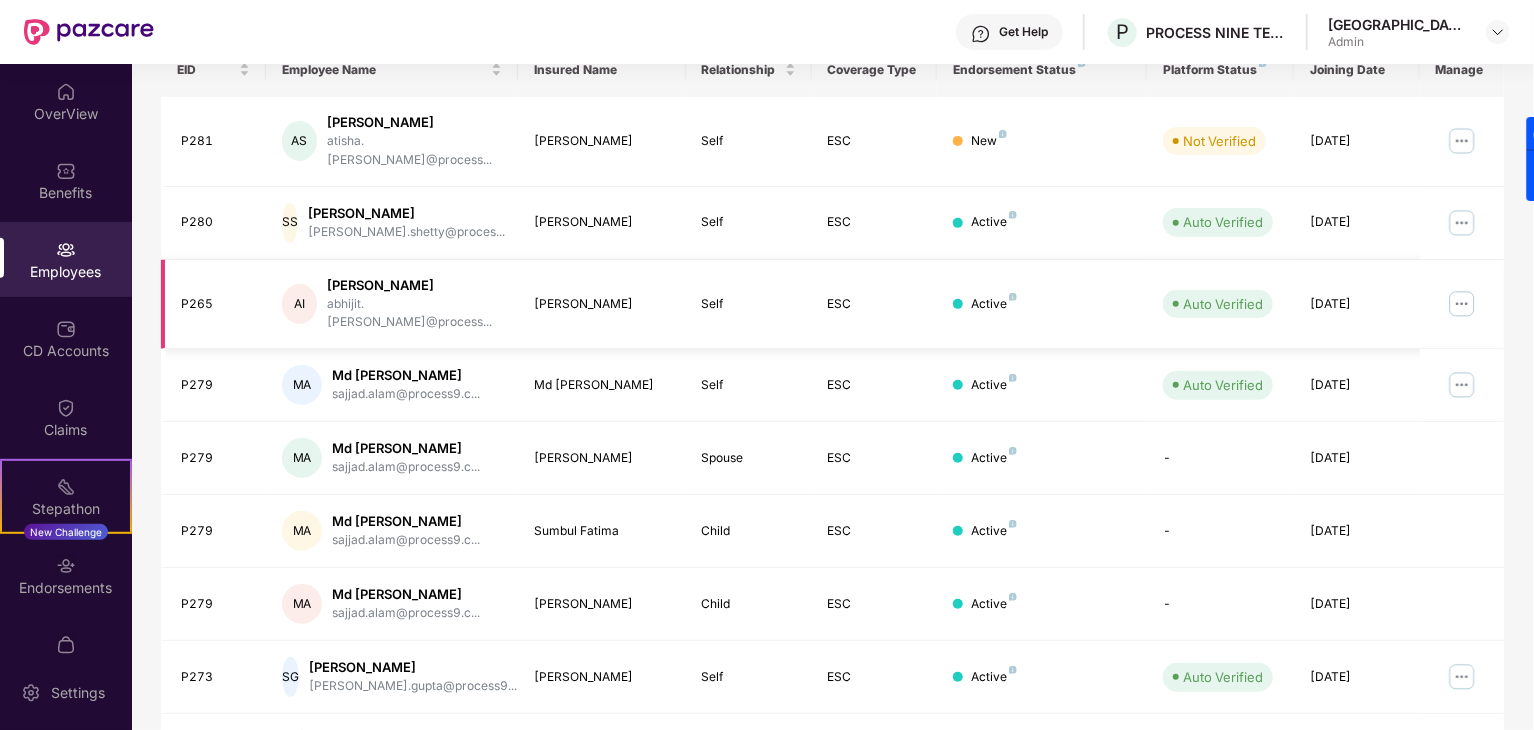 scroll, scrollTop: 331, scrollLeft: 0, axis: vertical 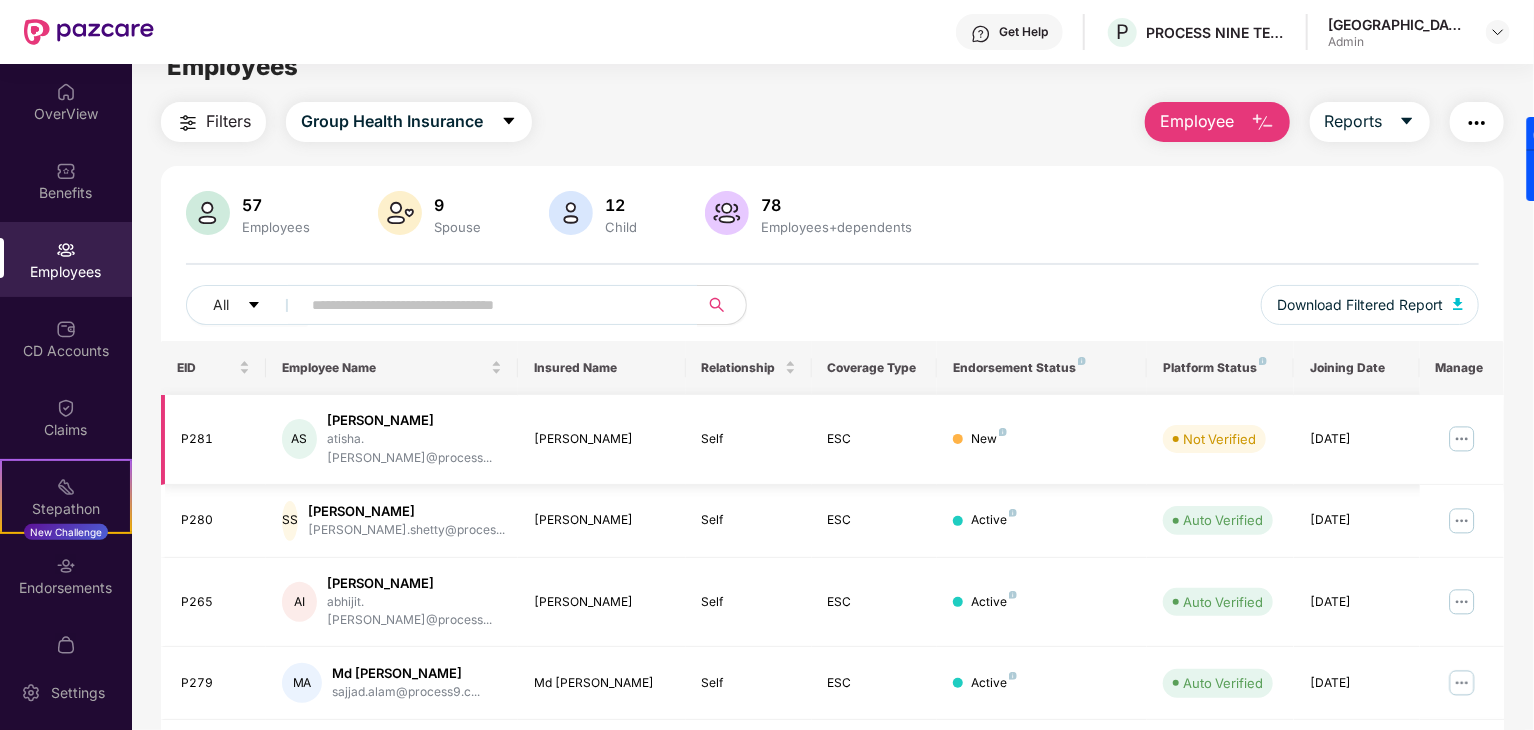 click on "Filters Group Health Insurance Employee  Reports 57 Employees 9 Spouse 12 Child 78 Employees+dependents All Download Filtered Report EID Employee Name Insured Name Relationship Coverage Type Endorsement Status Platform Status Joining Date Manage                   P281 AS Atisha Shrivas   atisha.shrivas@process... Atisha Shrivas Self ESC New Not Verified 01 July 2025 P280 SS Shreyans Shetty   shreyans.shetty@proces... Shreyans Shetty Self ESC Active Auto Verified 01 Apr 2025 P265 AI Abhijit Ingole   abhijit.ingole@process... Abhijit Ingole Self ESC Active Auto Verified 03 June 2024 P279 MA Md Sajjad Alam   sajjad.alam@process9.c... Md Sajjad Alam Self ESC Active Auto Verified 03 Feb 2025 P279 MA Md Sajjad Alam   sajjad.alam@process9.c... Shabana Khatoon Spouse ESC Active - 03 Feb 2025 P279 MA Md Sajjad Alam   sajjad.alam@process9.c... Sumbul Fatima Child ESC Active - 03 Feb 2025 P279 MA Md Sajjad Alam   sajjad.alam@process9.c... Shayan Alam Child ESC Active - 03 Feb 2025 P273 SG Shubham Gupta   Self" at bounding box center [832, 684] 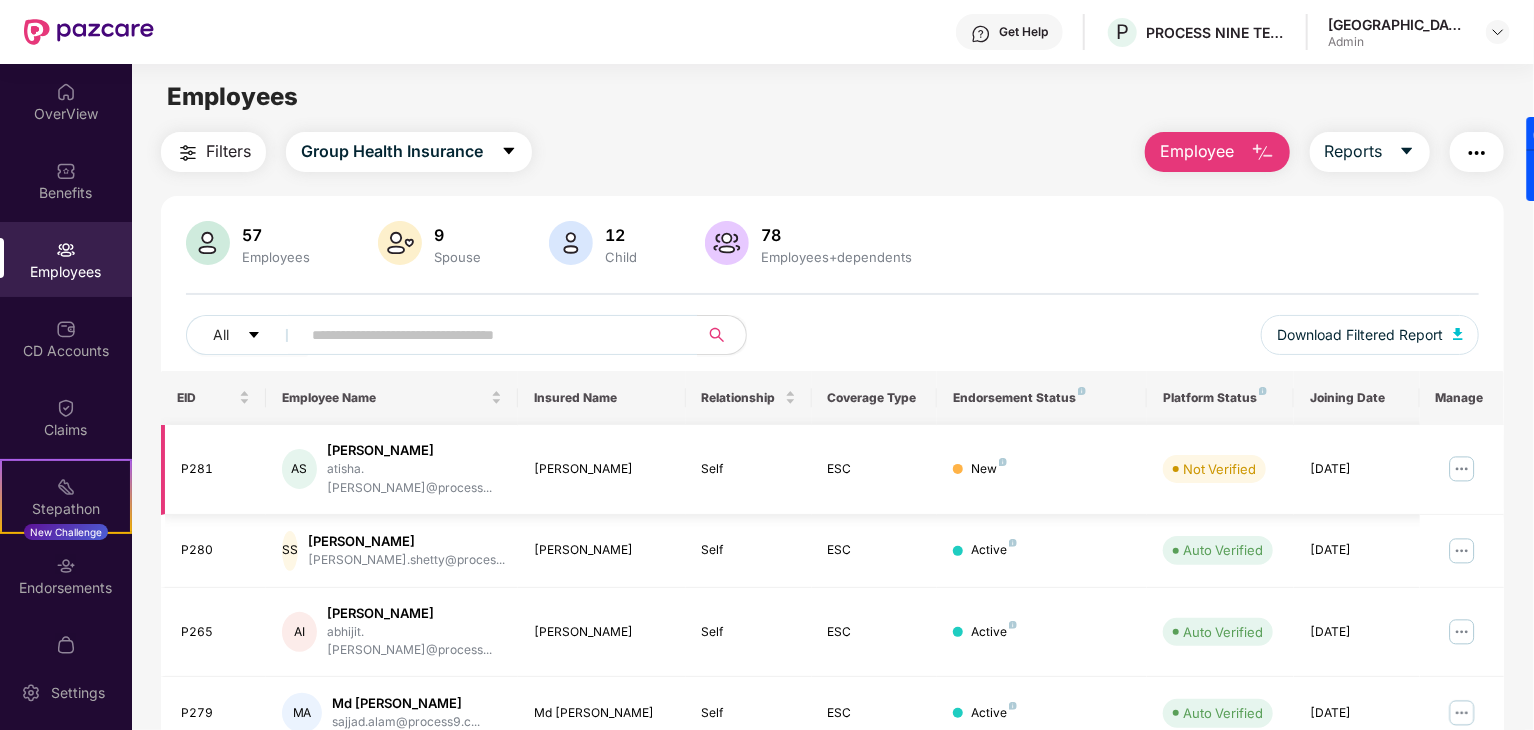 scroll, scrollTop: 0, scrollLeft: 0, axis: both 